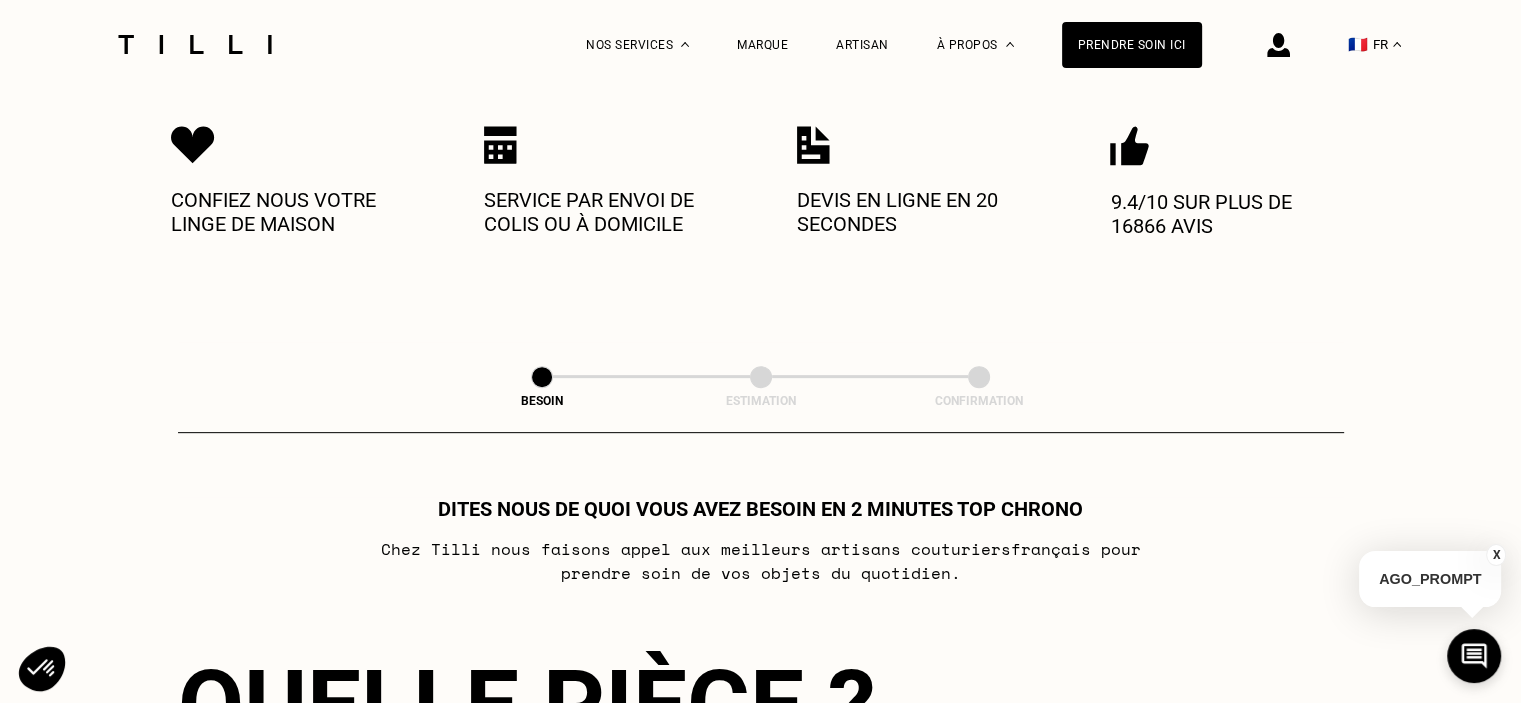 scroll, scrollTop: 700, scrollLeft: 0, axis: vertical 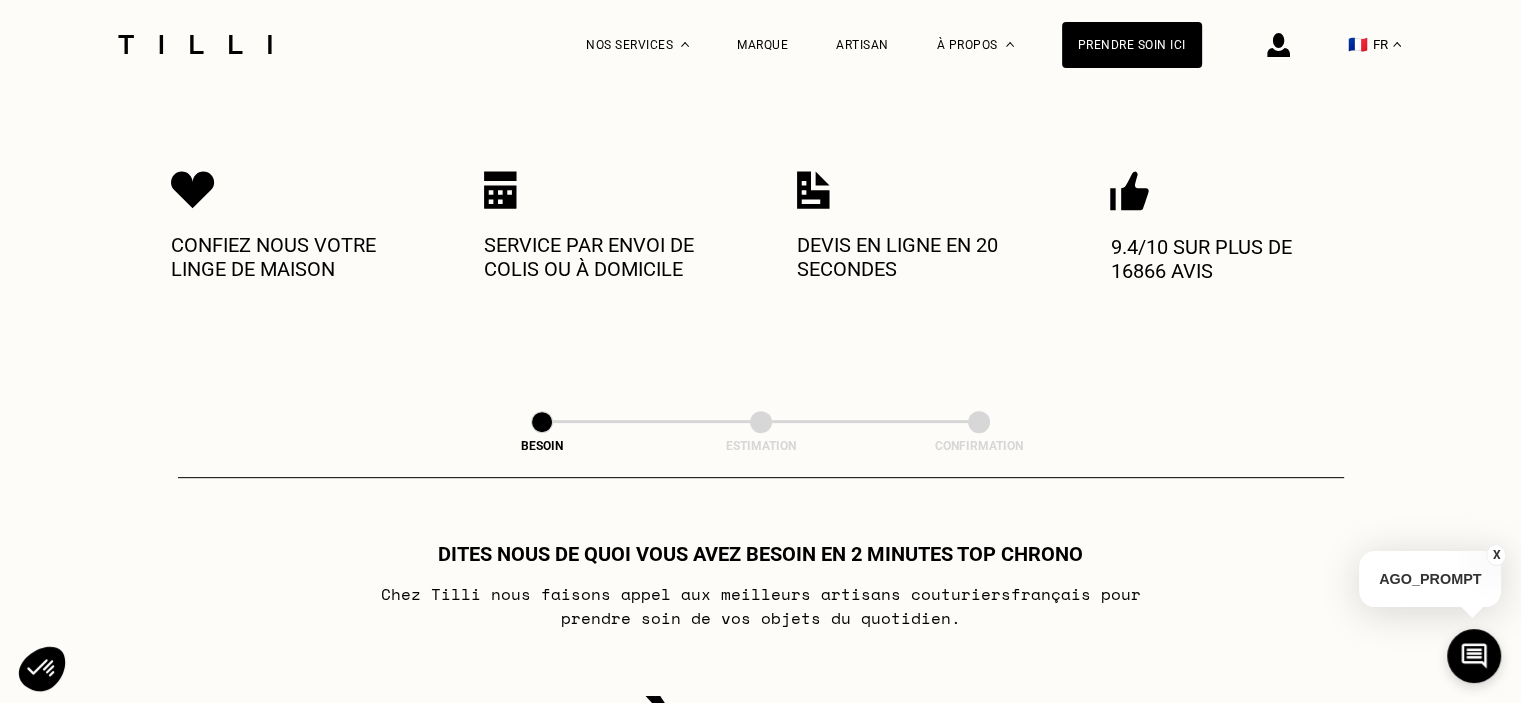 click at bounding box center (813, 190) 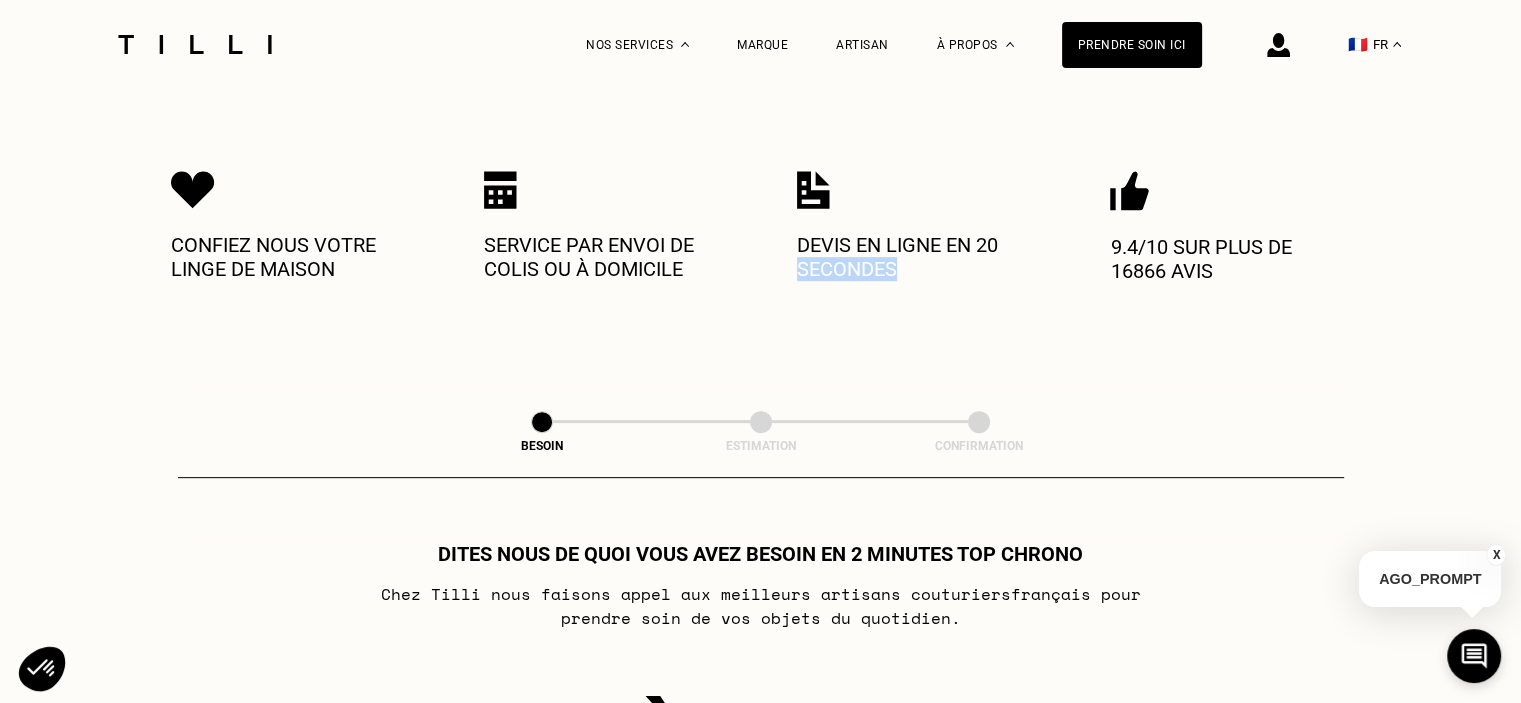 click on "Devis en ligne en 20 secondes" at bounding box center (917, 257) 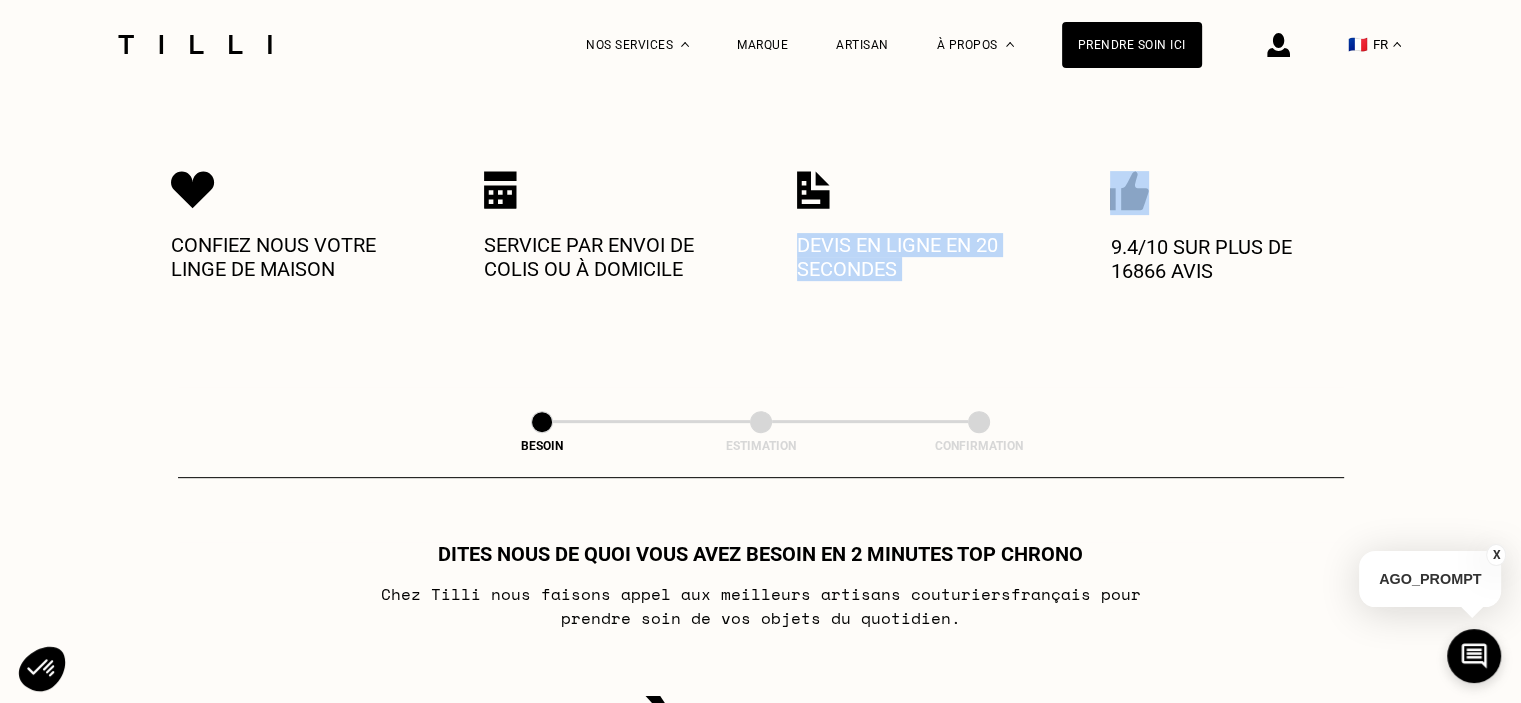 click on "Devis en ligne en 20 secondes" at bounding box center (917, 257) 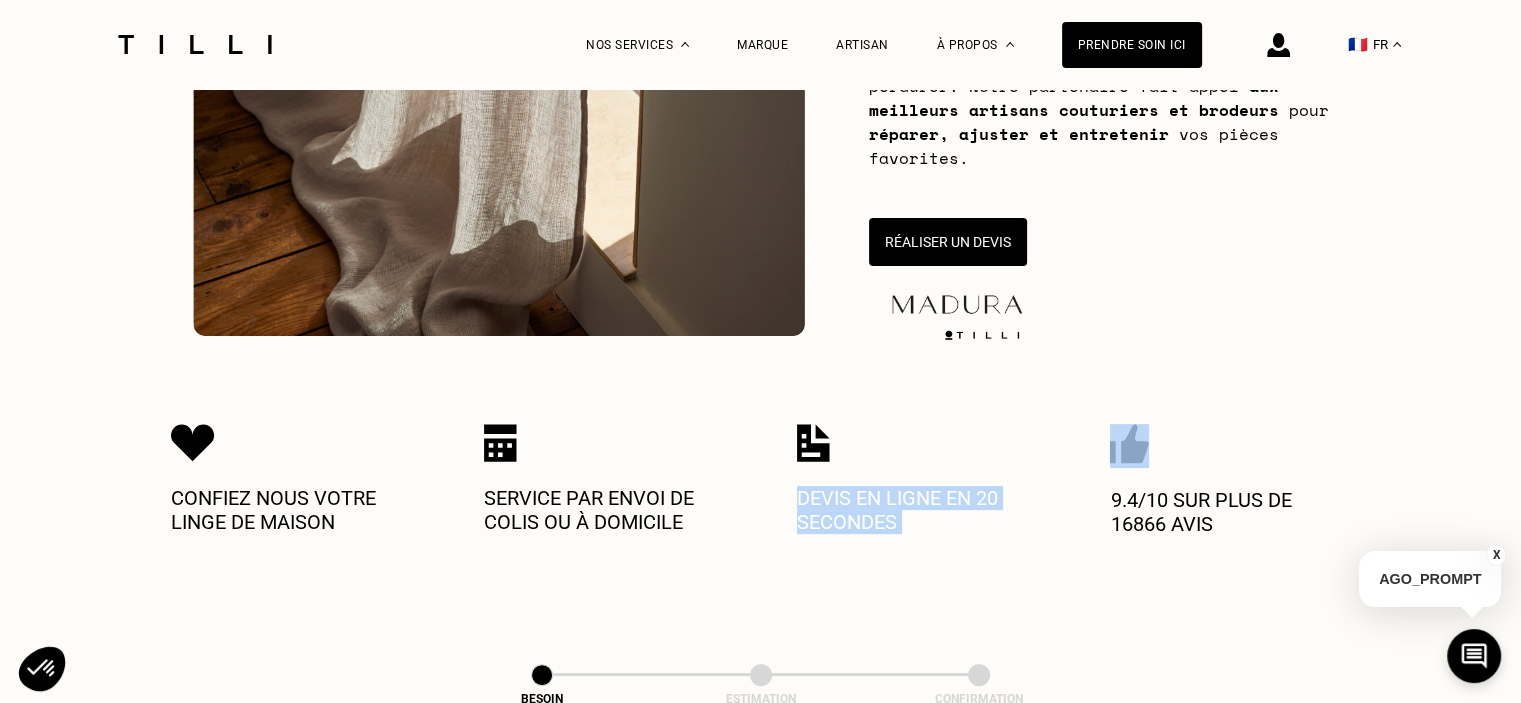 scroll, scrollTop: 400, scrollLeft: 0, axis: vertical 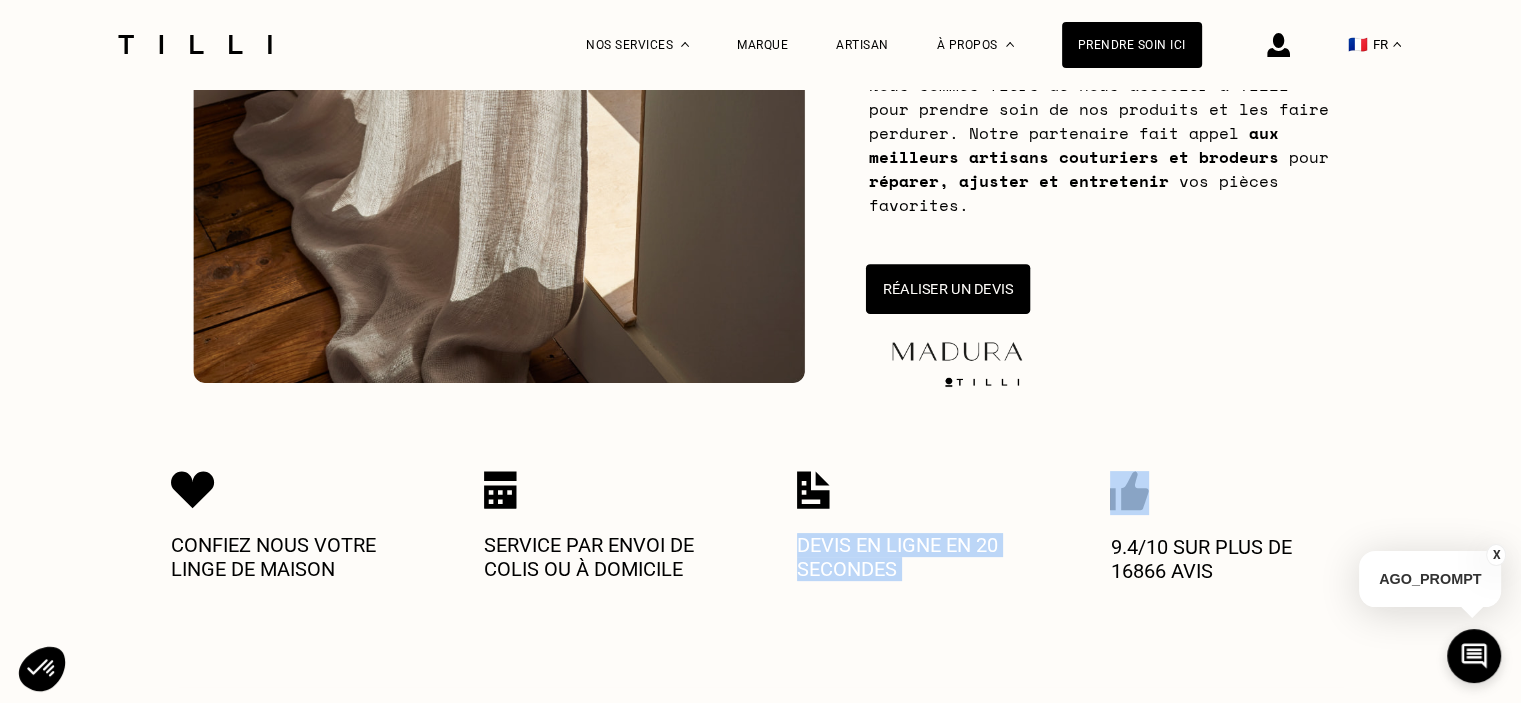 click on "Réaliser un devis" at bounding box center (947, 289) 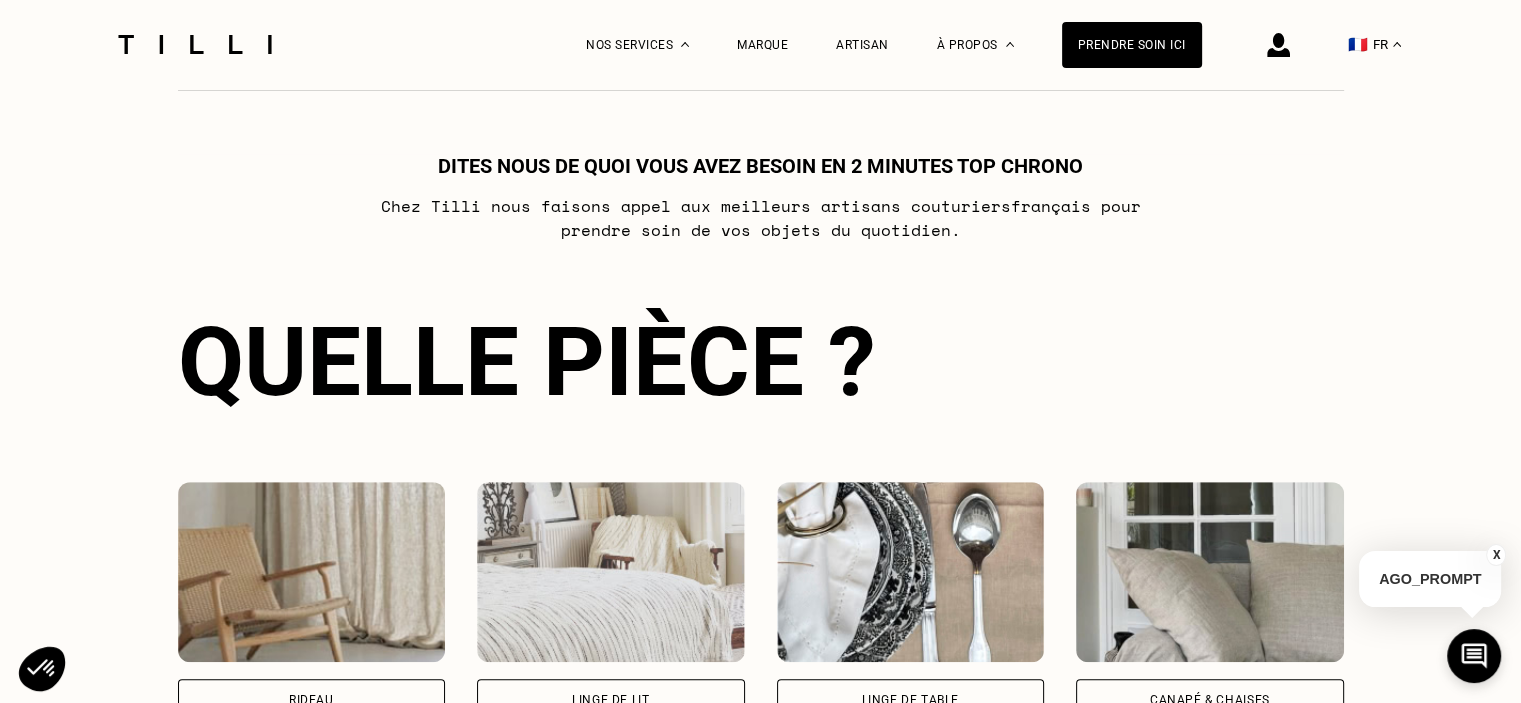 scroll, scrollTop: 1488, scrollLeft: 0, axis: vertical 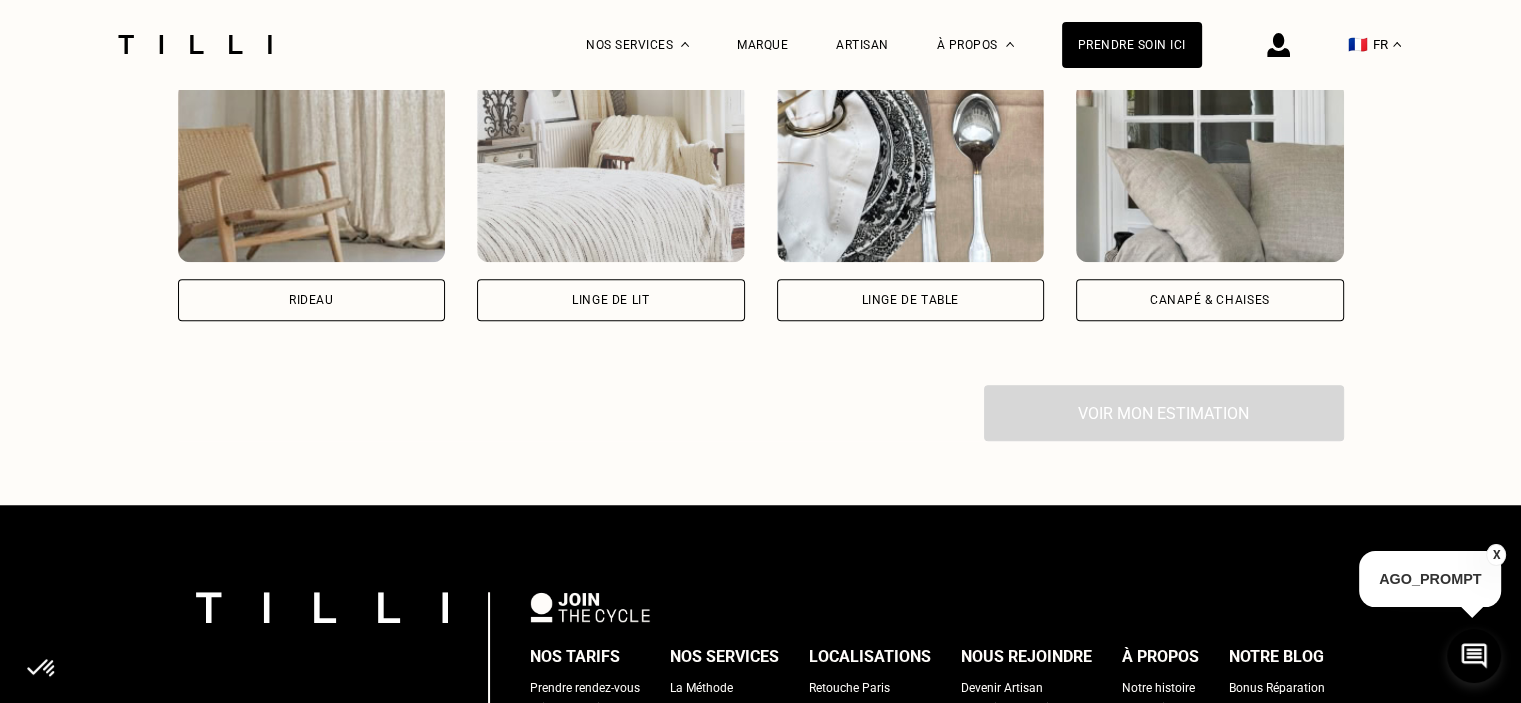 click at bounding box center [312, 172] 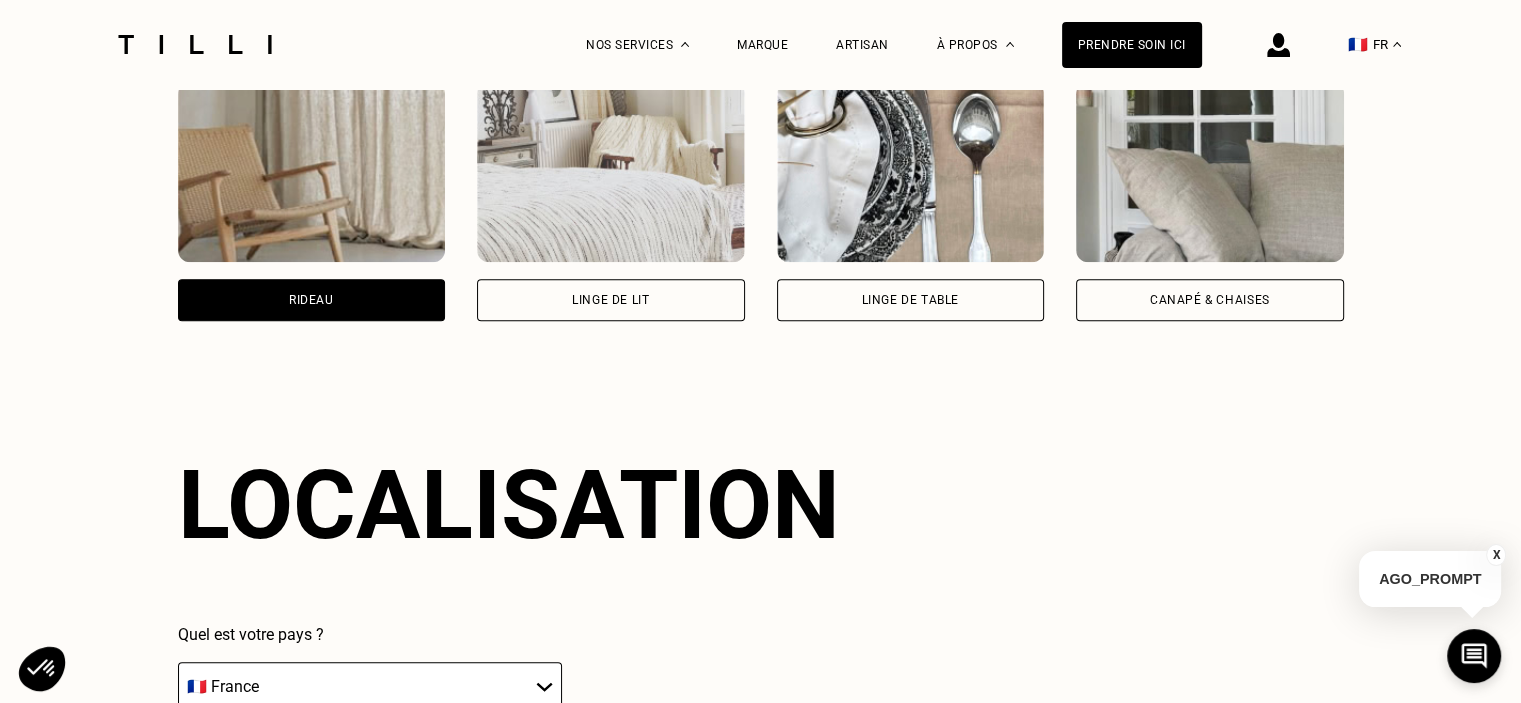 scroll, scrollTop: 1548, scrollLeft: 0, axis: vertical 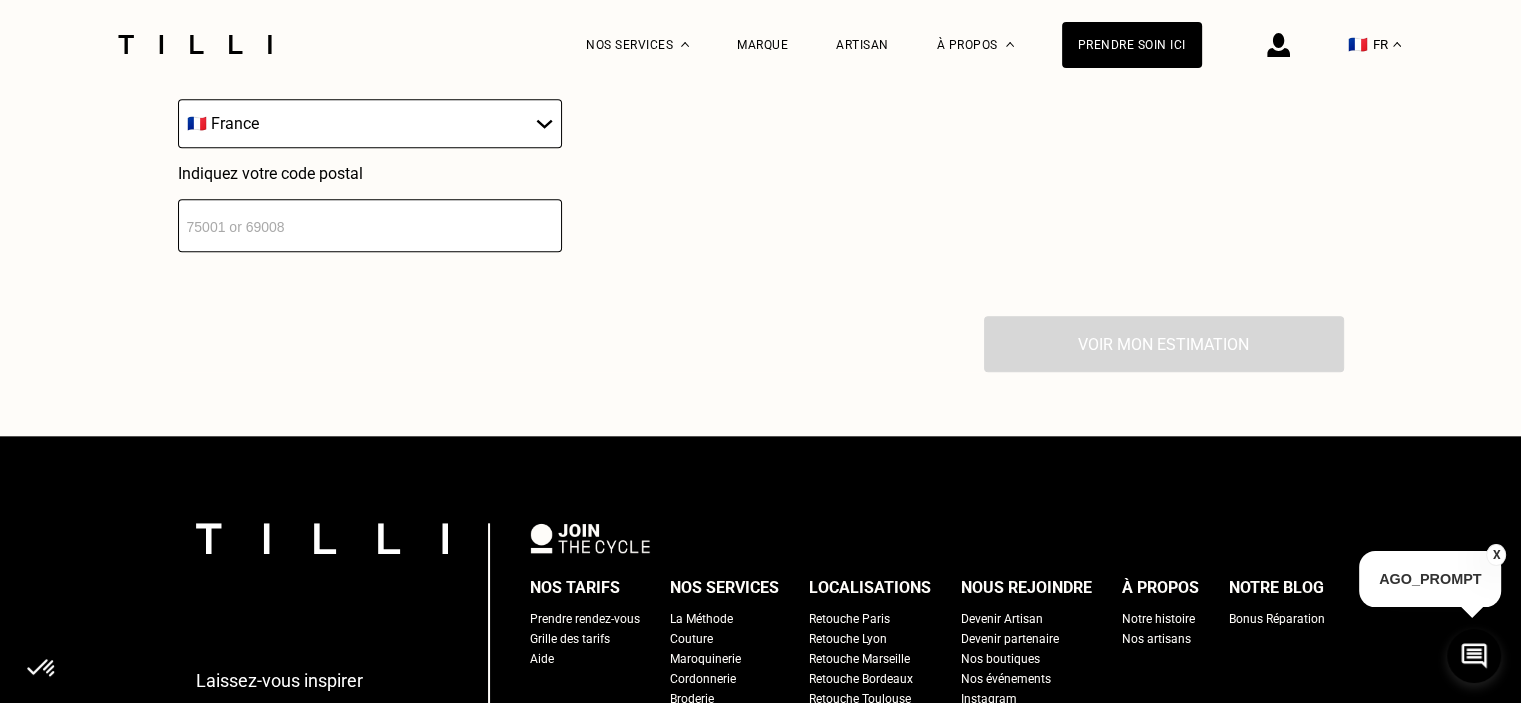 click at bounding box center (370, 225) 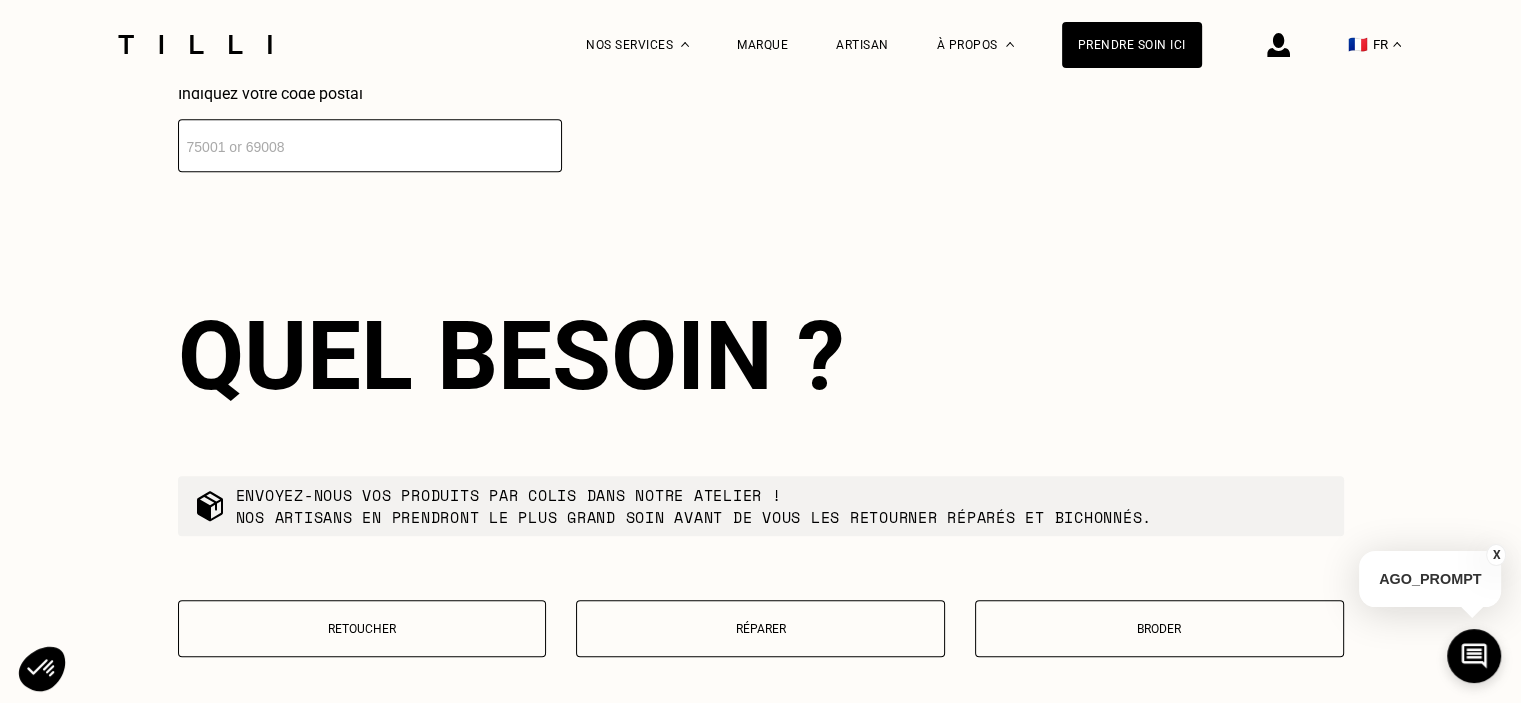 scroll, scrollTop: 2248, scrollLeft: 0, axis: vertical 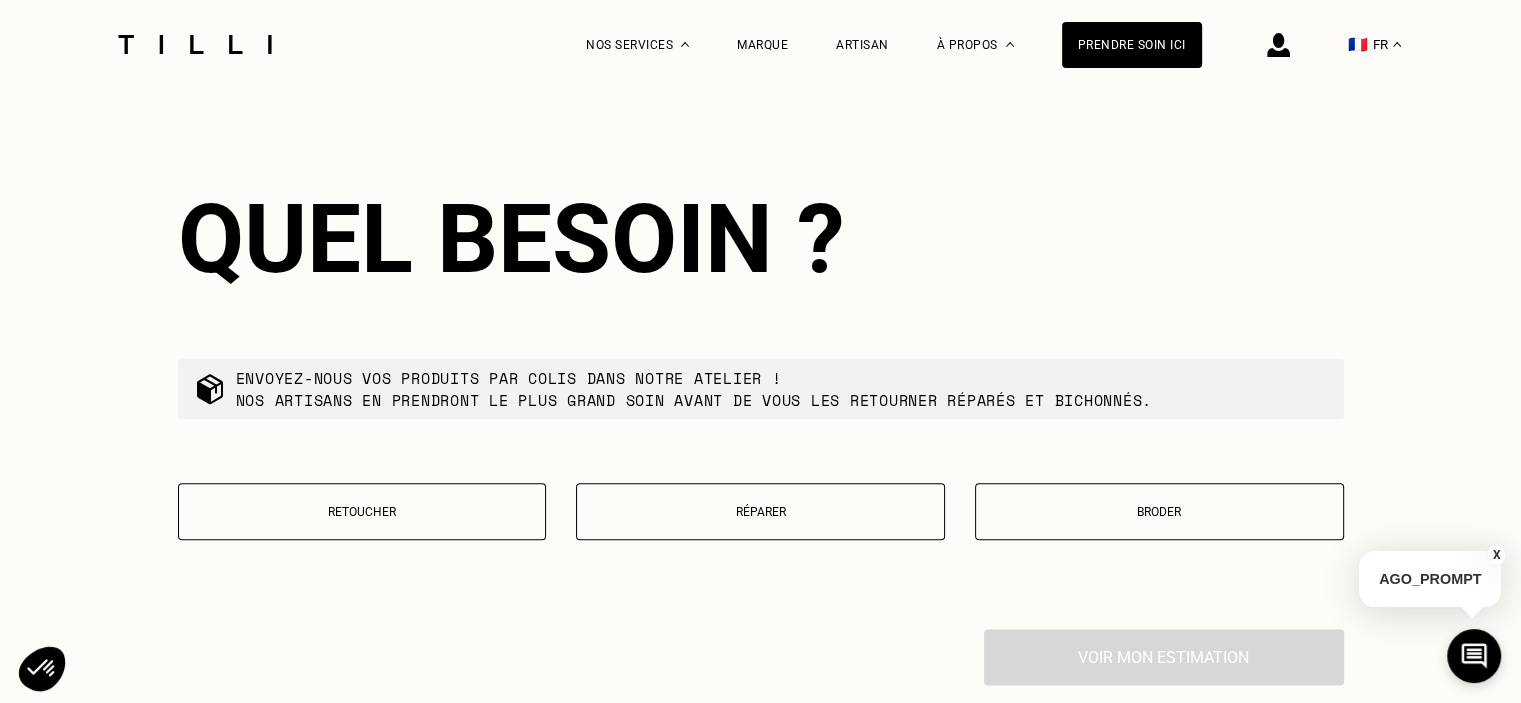 type on "[POSTAL_CODE]" 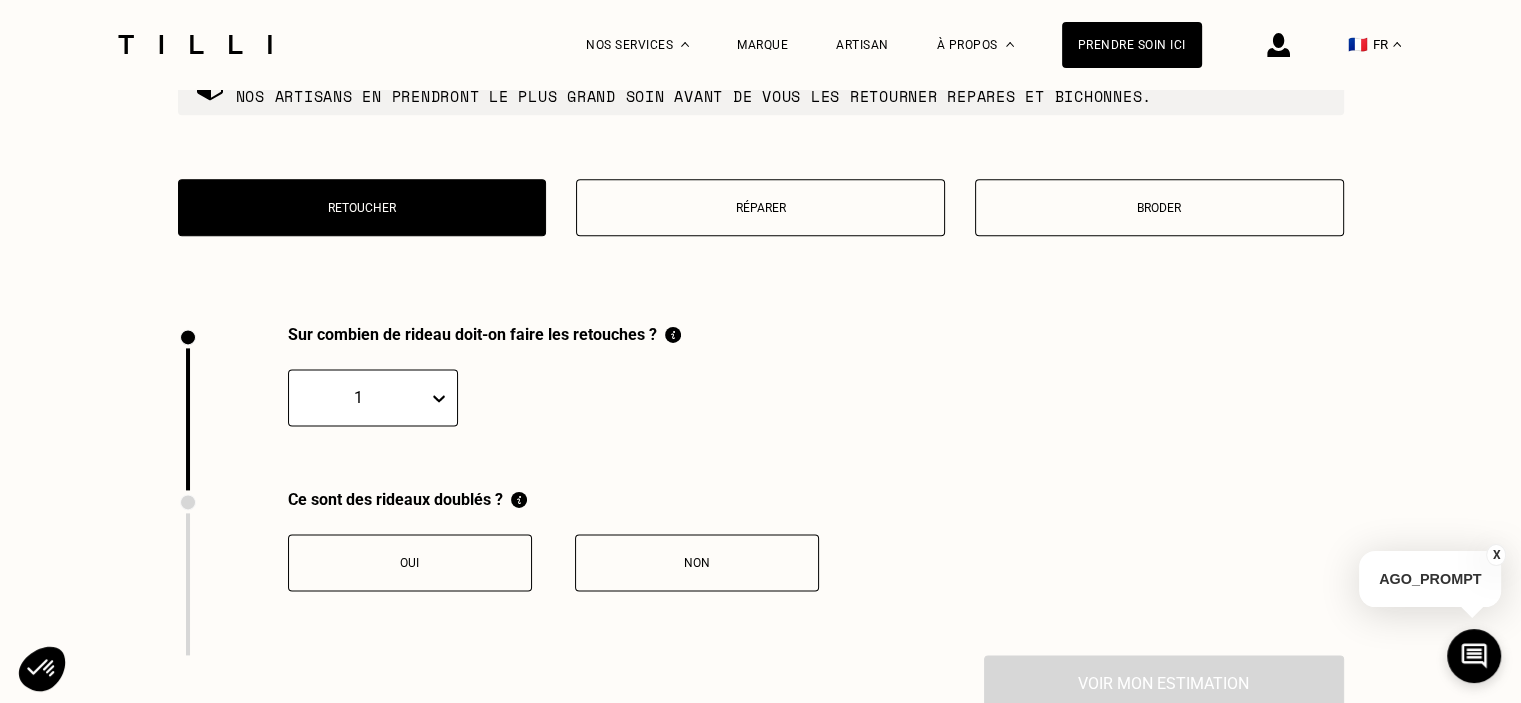 scroll, scrollTop: 2551, scrollLeft: 0, axis: vertical 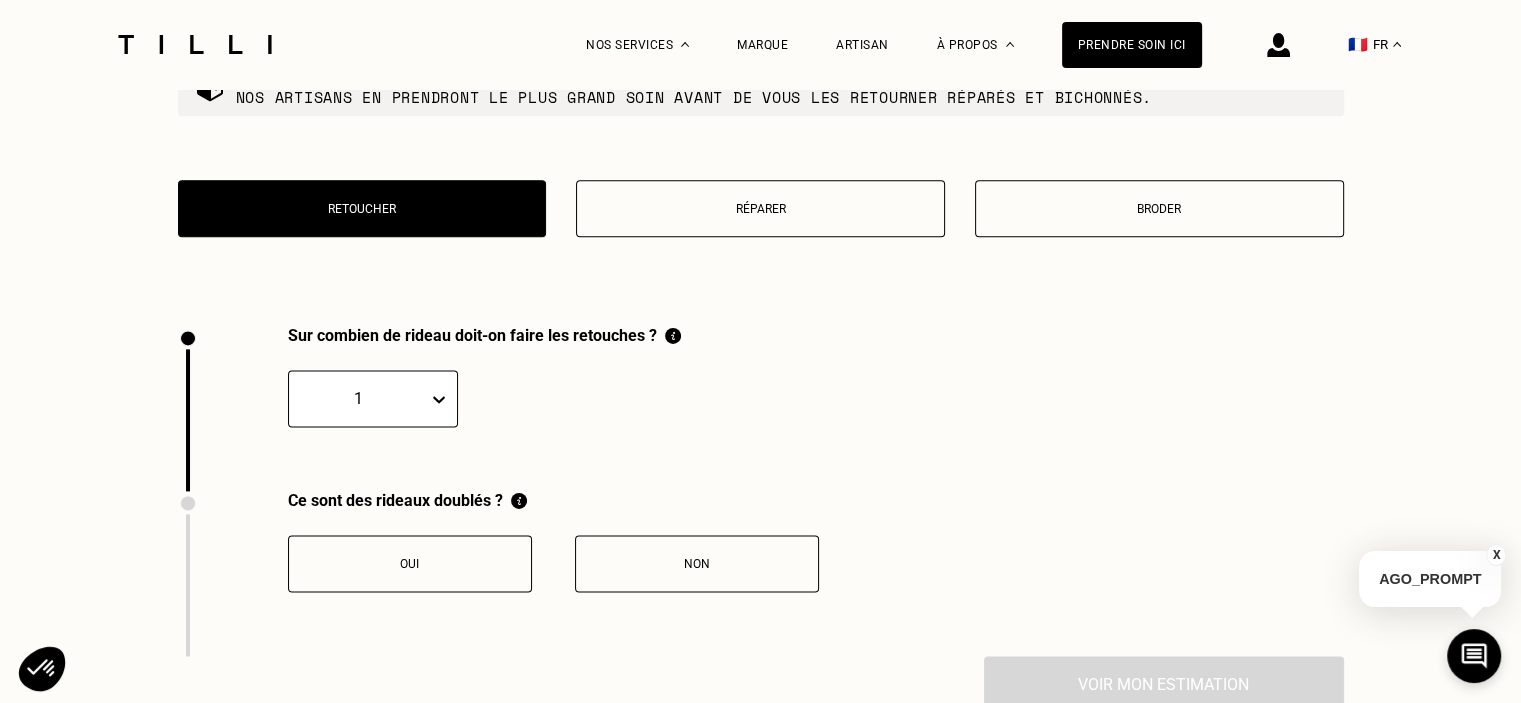click on "1" at bounding box center [373, 398] 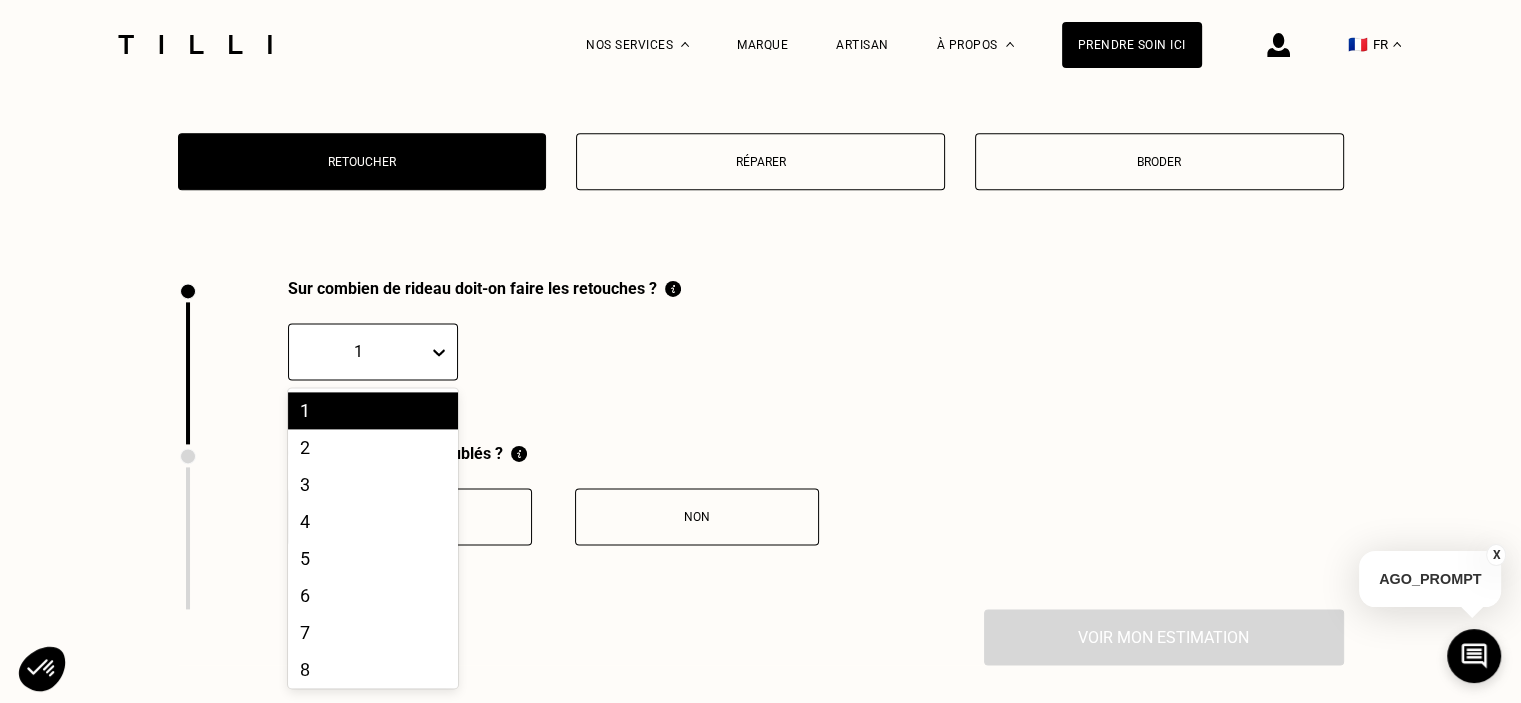 scroll, scrollTop: 2600, scrollLeft: 0, axis: vertical 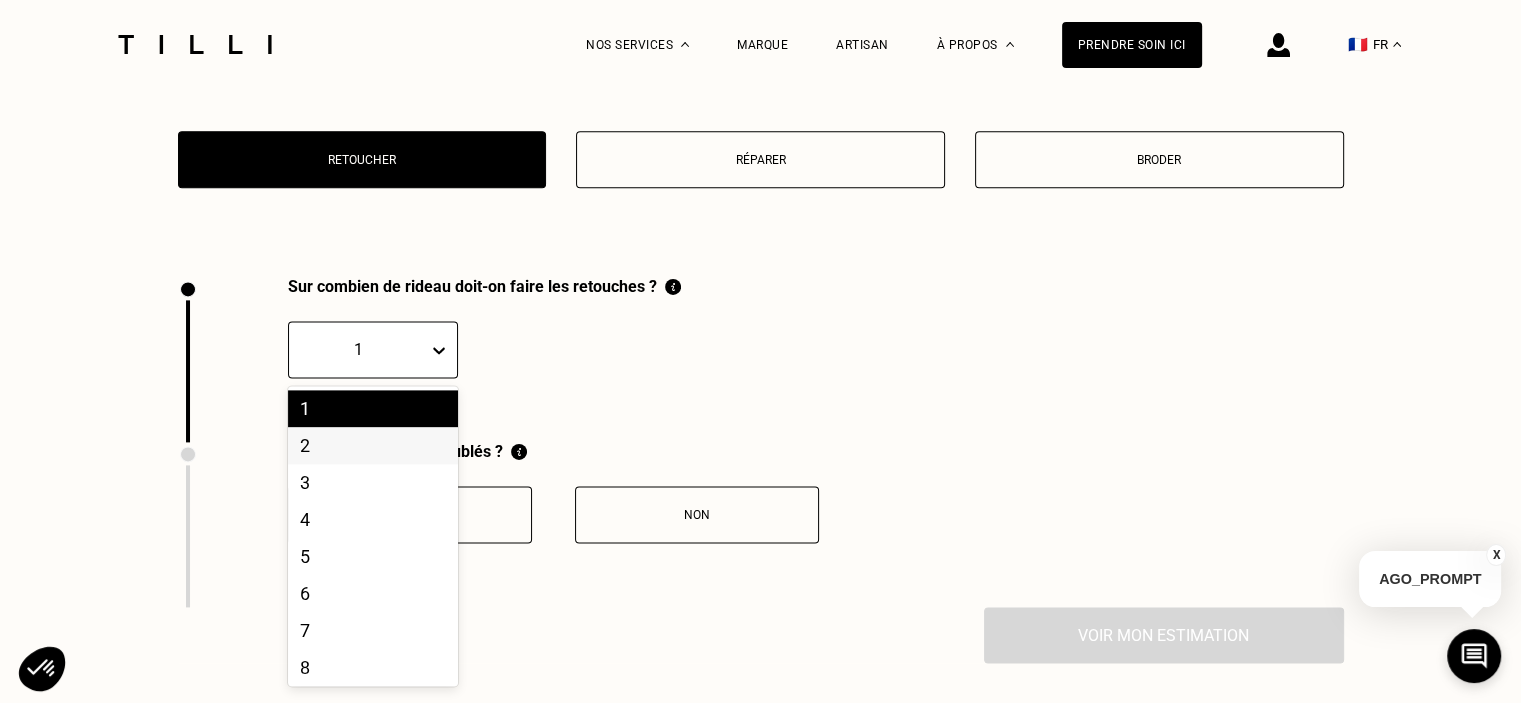 click on "2" at bounding box center [373, 445] 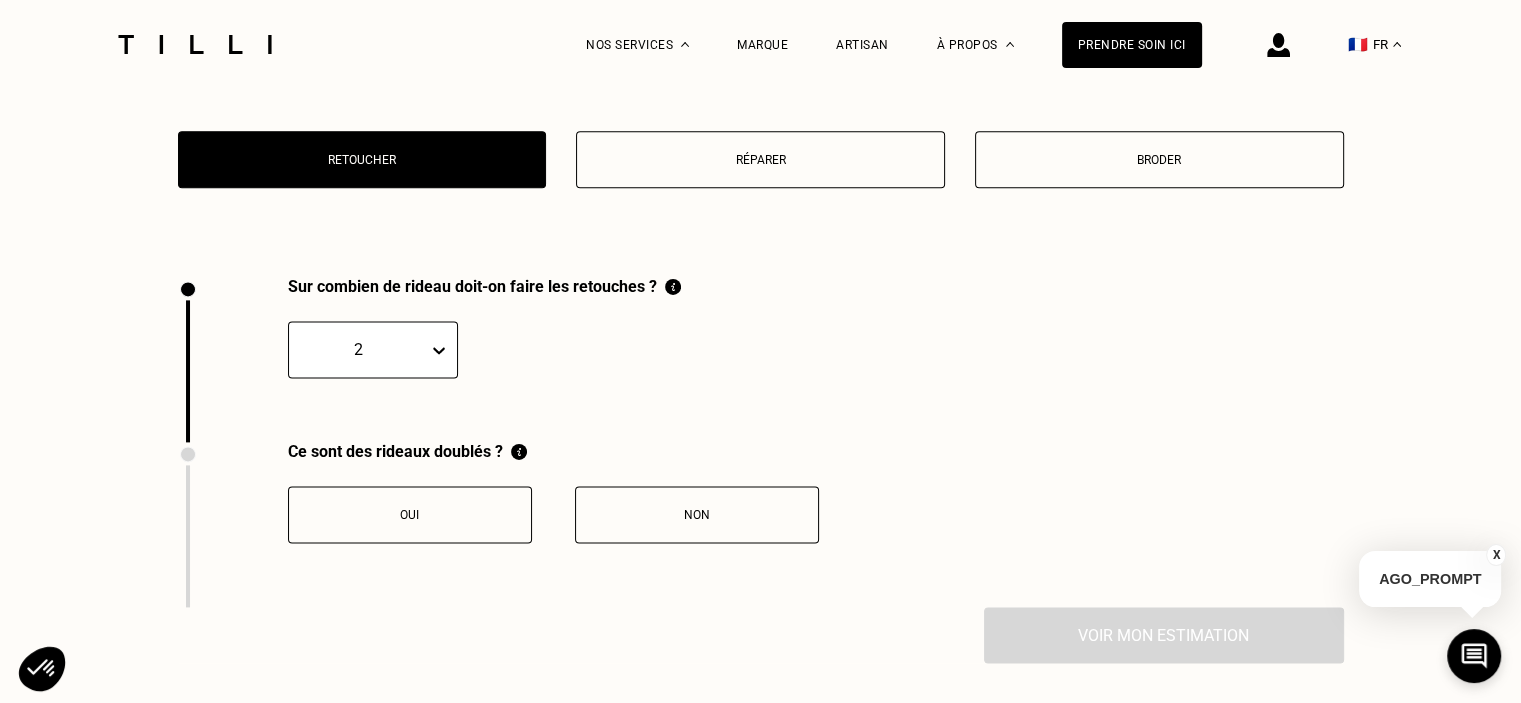 click on "Non" at bounding box center [697, 515] 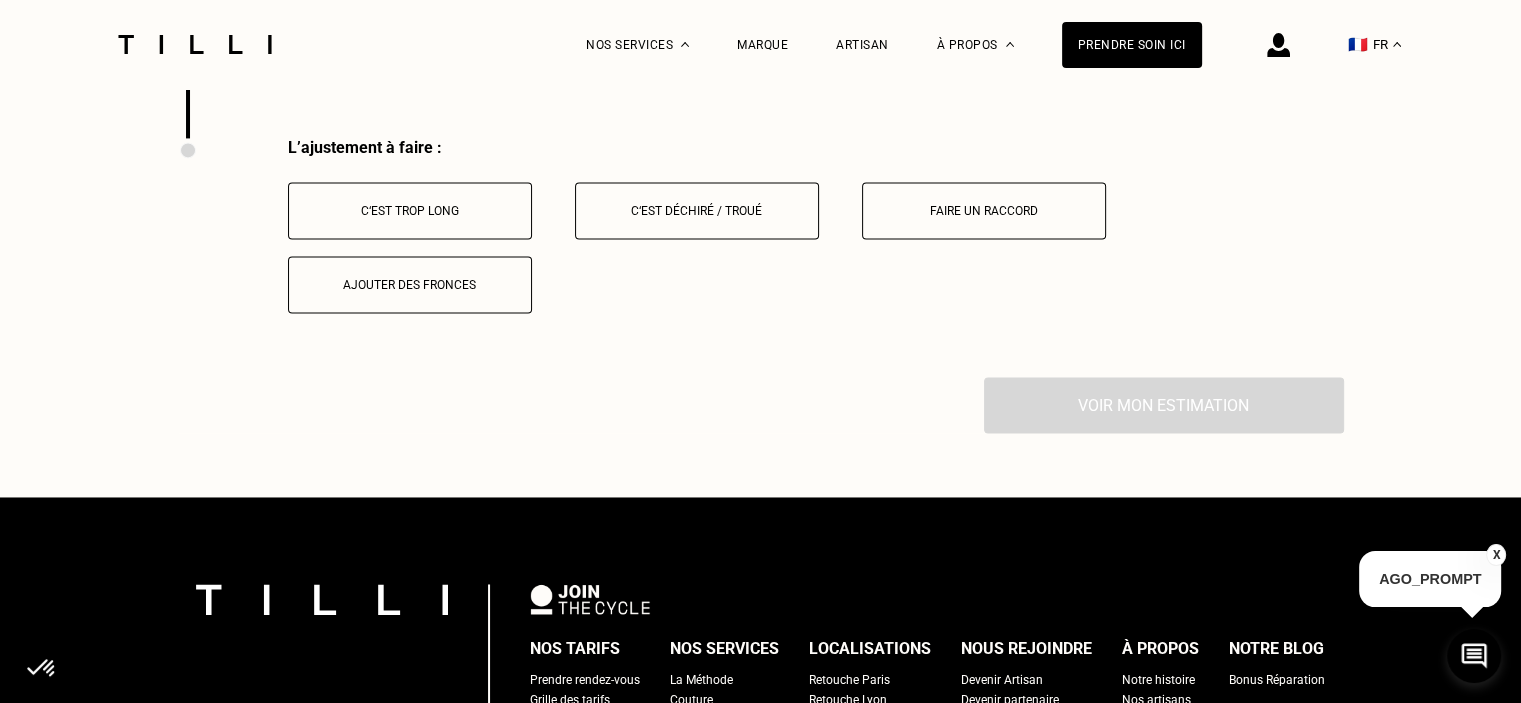 scroll, scrollTop: 3092, scrollLeft: 0, axis: vertical 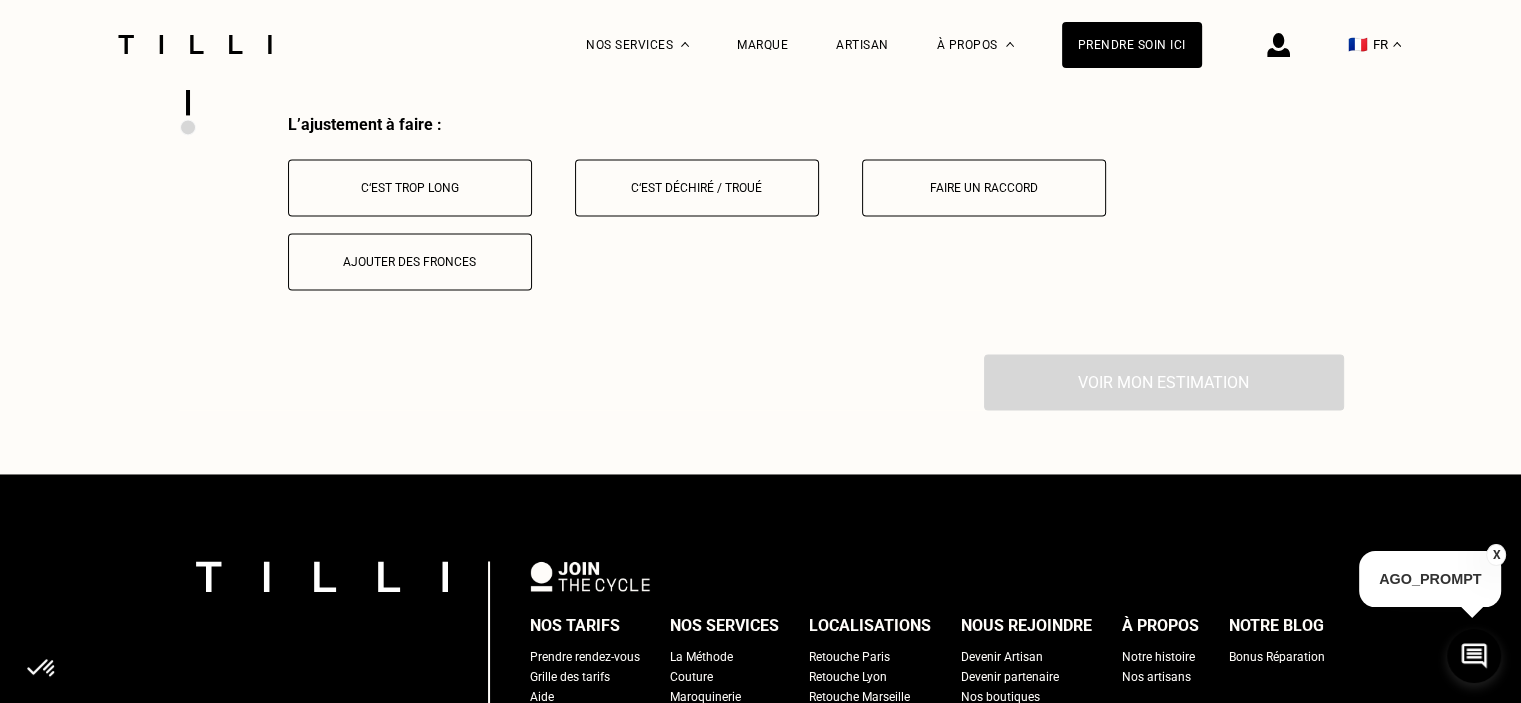 click on "C‘est trop long" at bounding box center [410, 188] 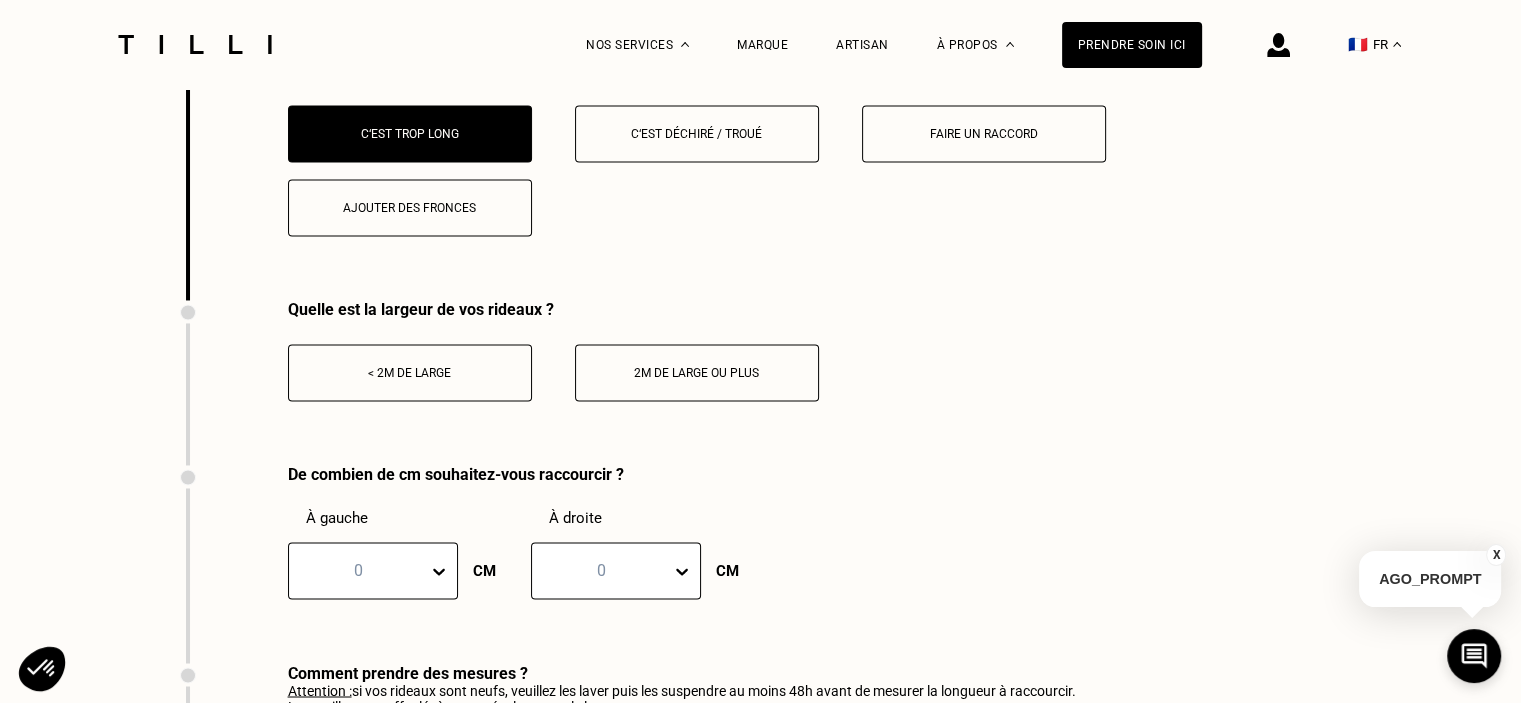 scroll, scrollTop: 3192, scrollLeft: 0, axis: vertical 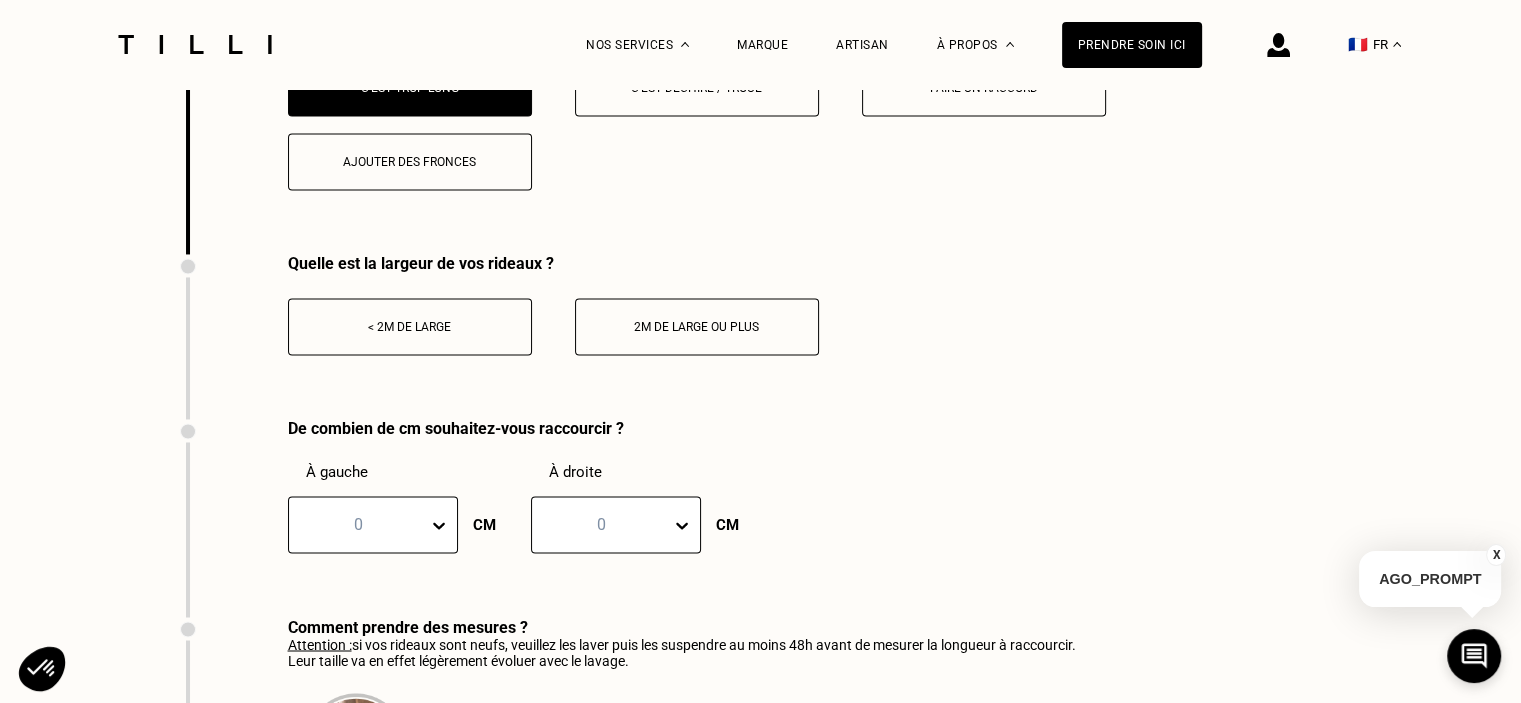 click on "< 2m de large" at bounding box center (410, 326) 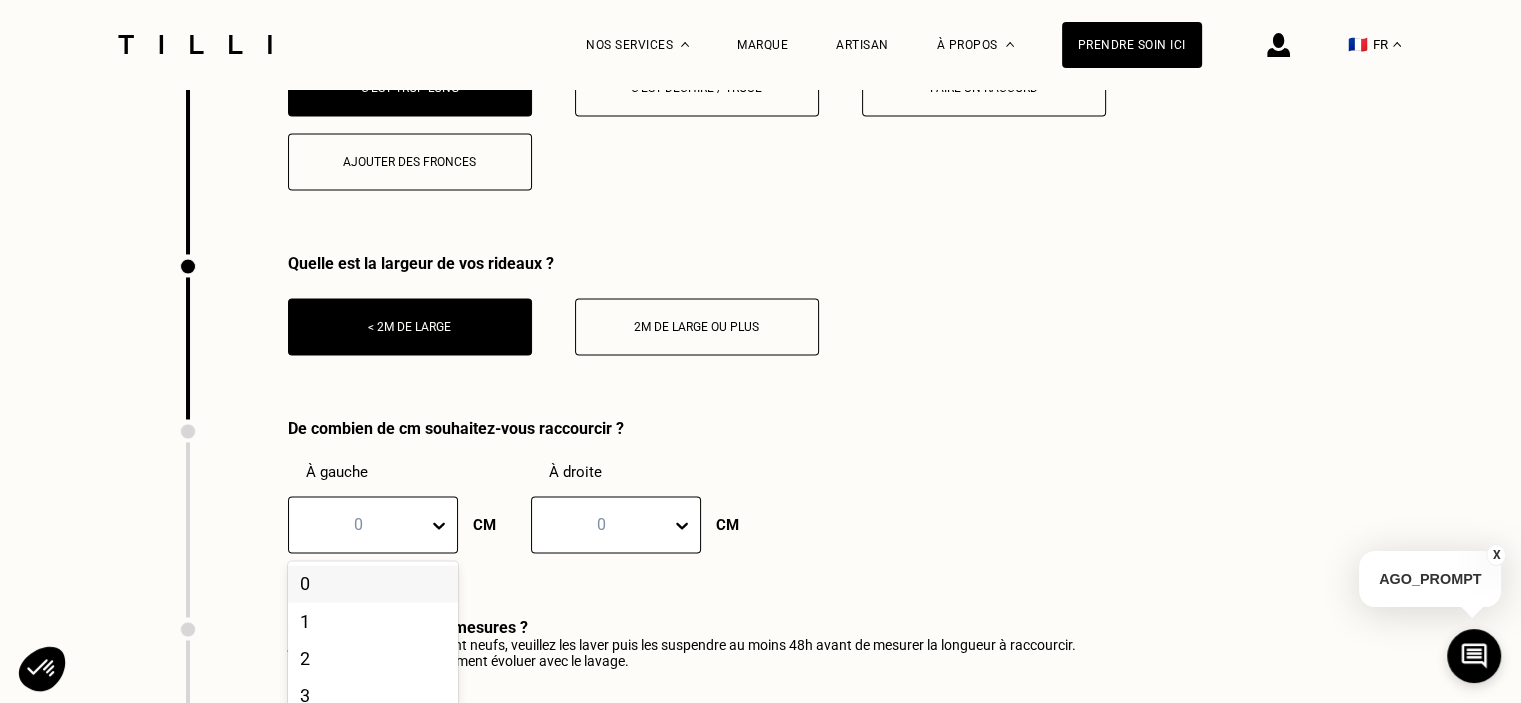 click on "21 results available. Use Up and Down to choose options, press Enter to select the currently focused option, press Escape to exit the menu, press Tab to select the option and exit the menu. 0 0 1 2 3 4 5 6 7 8 9 10 11 12 13 14 15 16 17 18 19 20" at bounding box center (373, 524) 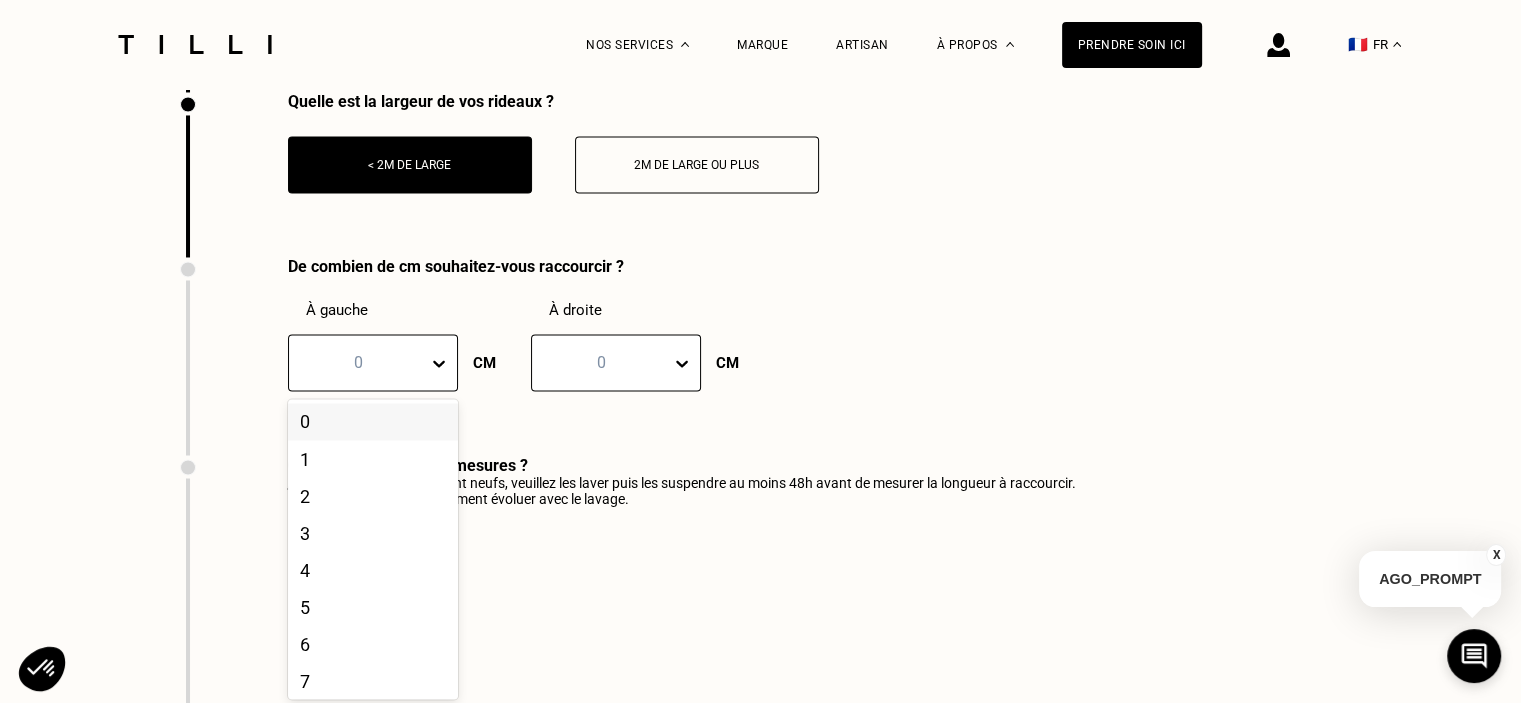 scroll, scrollTop: 3368, scrollLeft: 0, axis: vertical 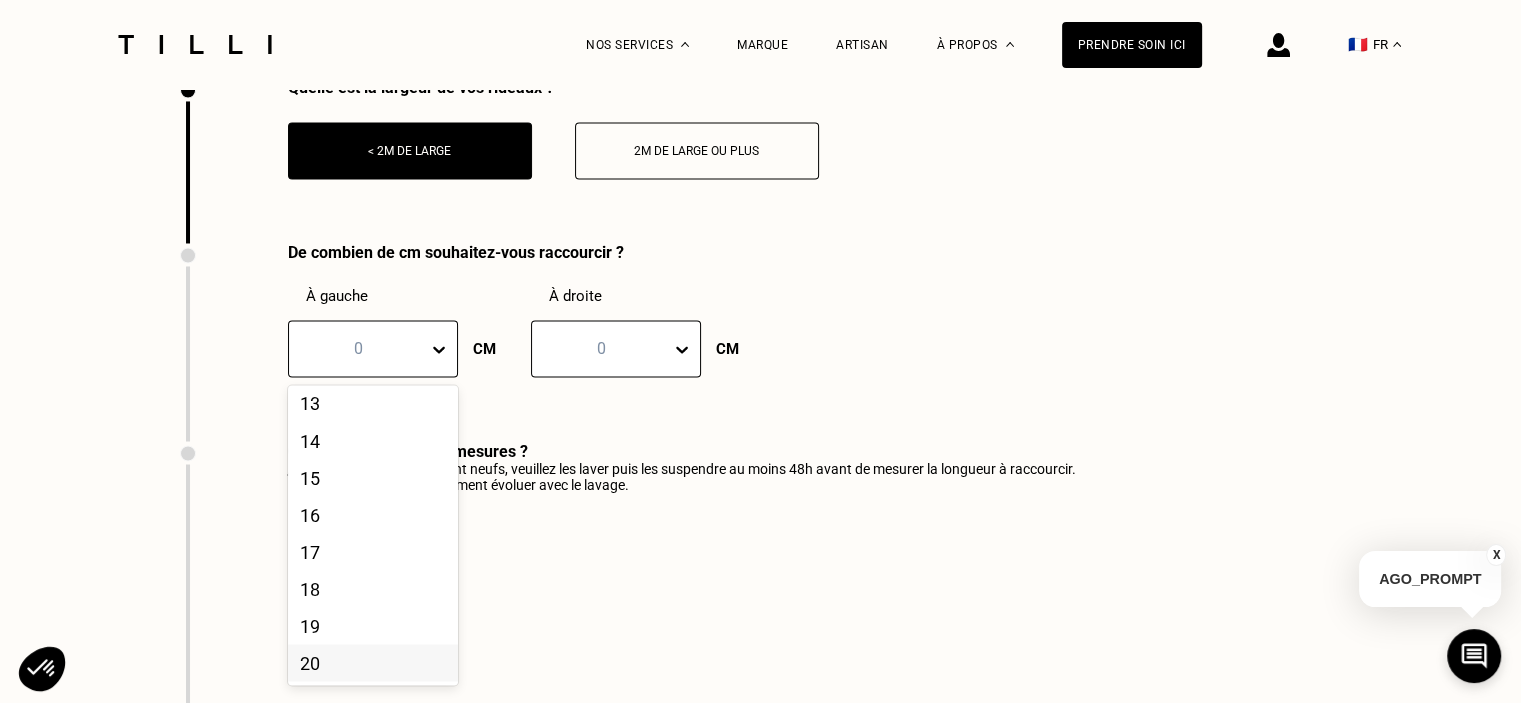 click 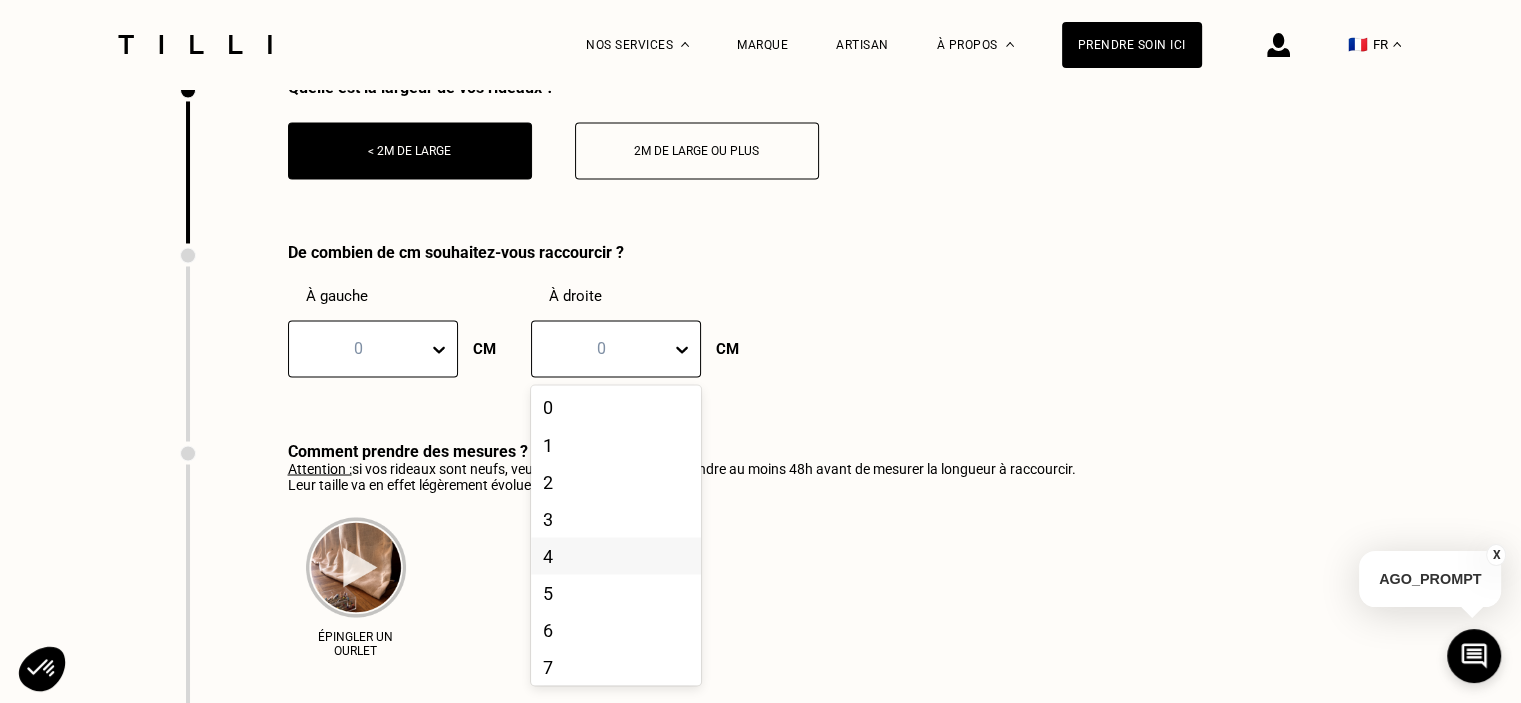 click on "Épingler un ourlet" at bounding box center [682, 580] 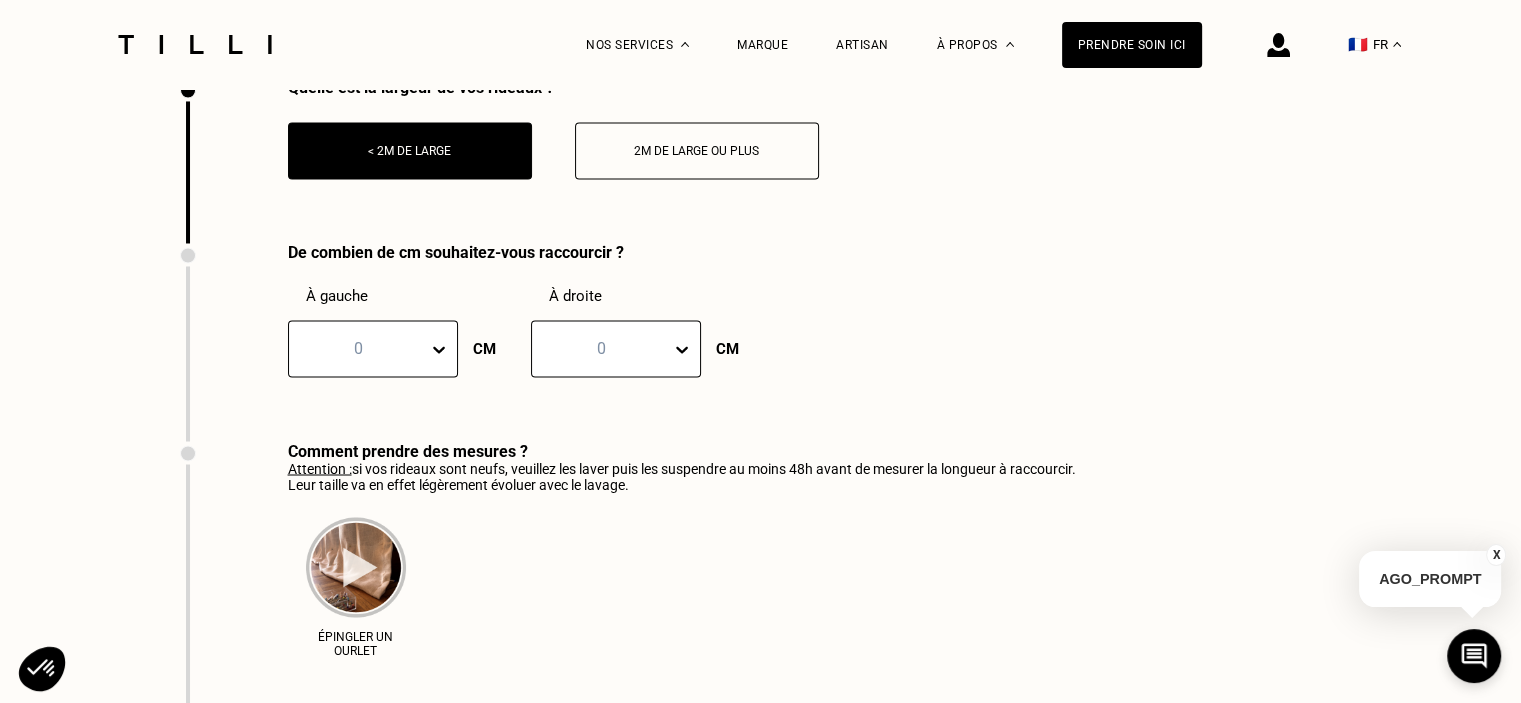 click on "0" at bounding box center [601, 348] 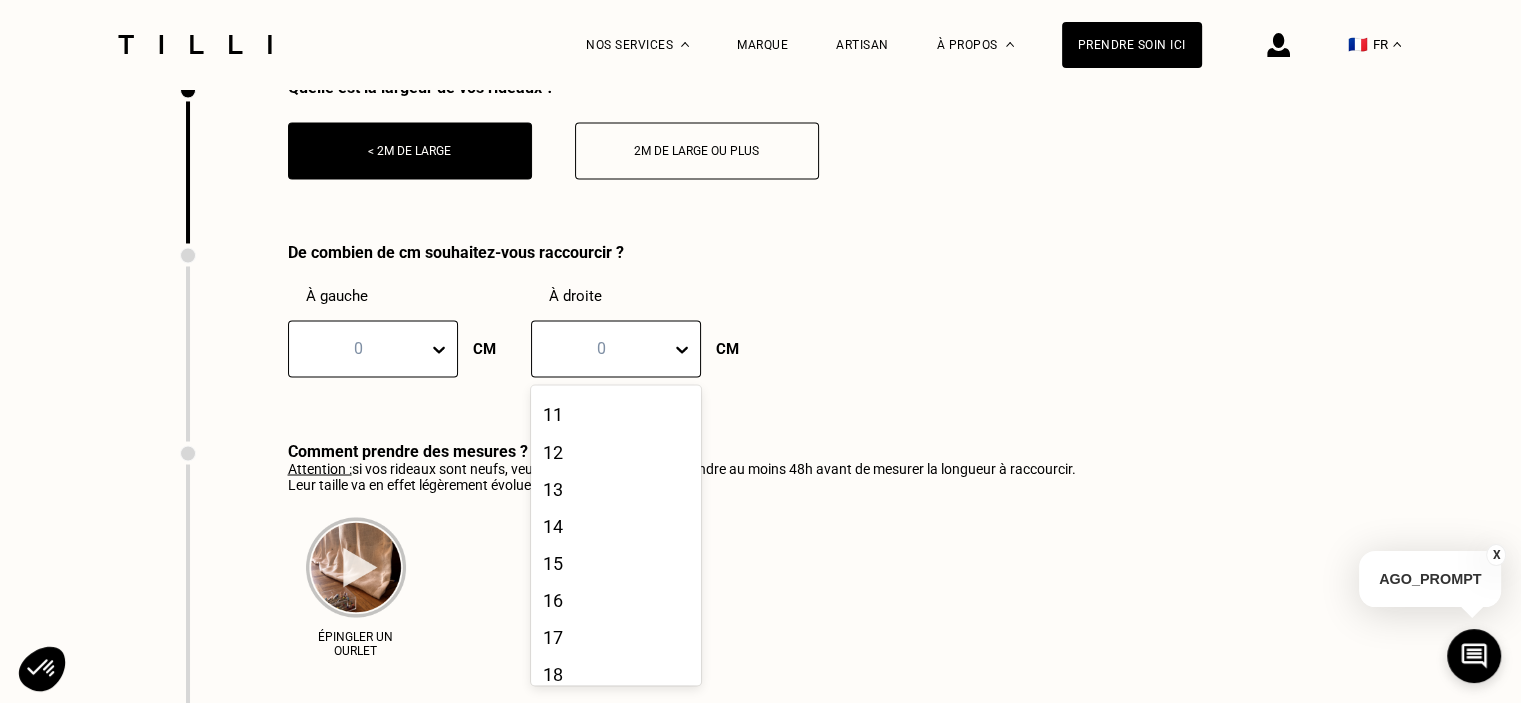 scroll, scrollTop: 497, scrollLeft: 0, axis: vertical 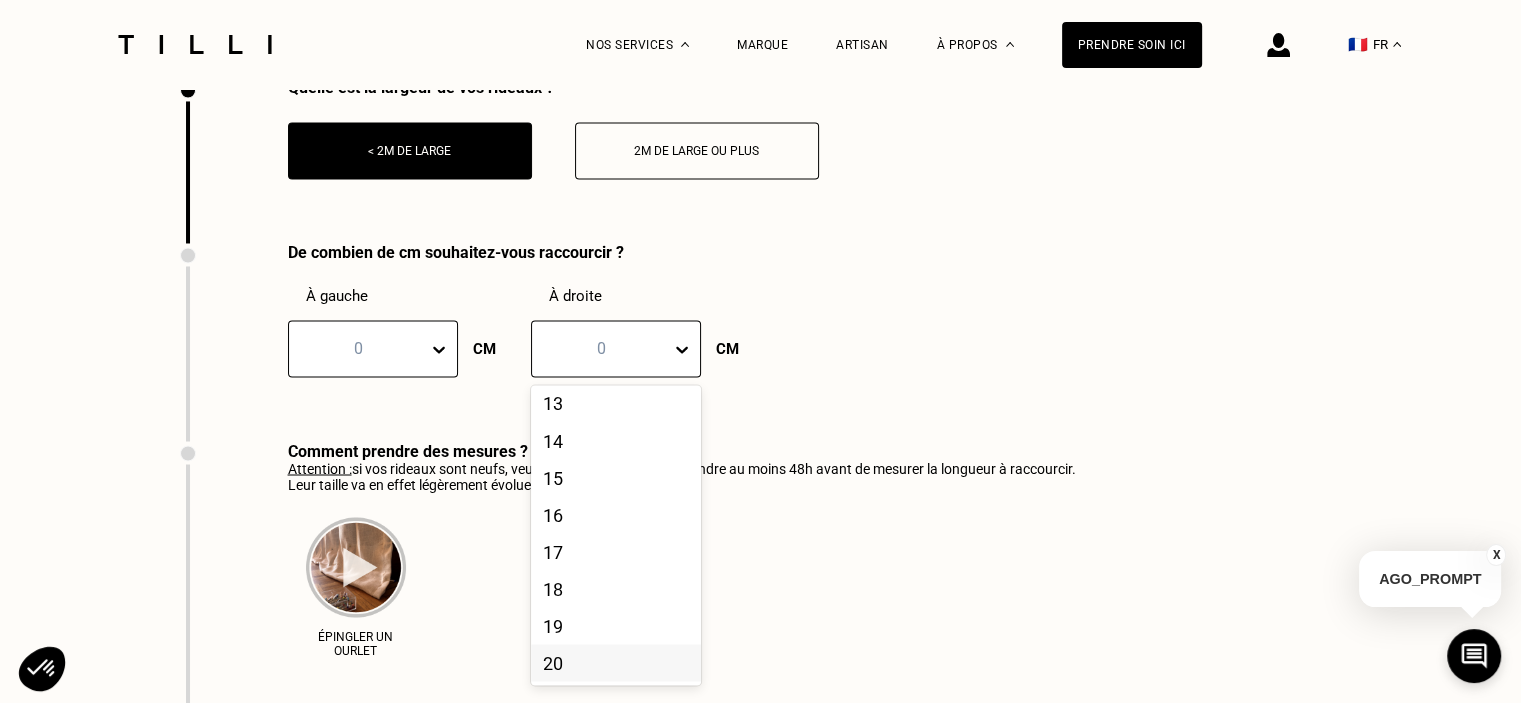 click on "20" at bounding box center (616, 662) 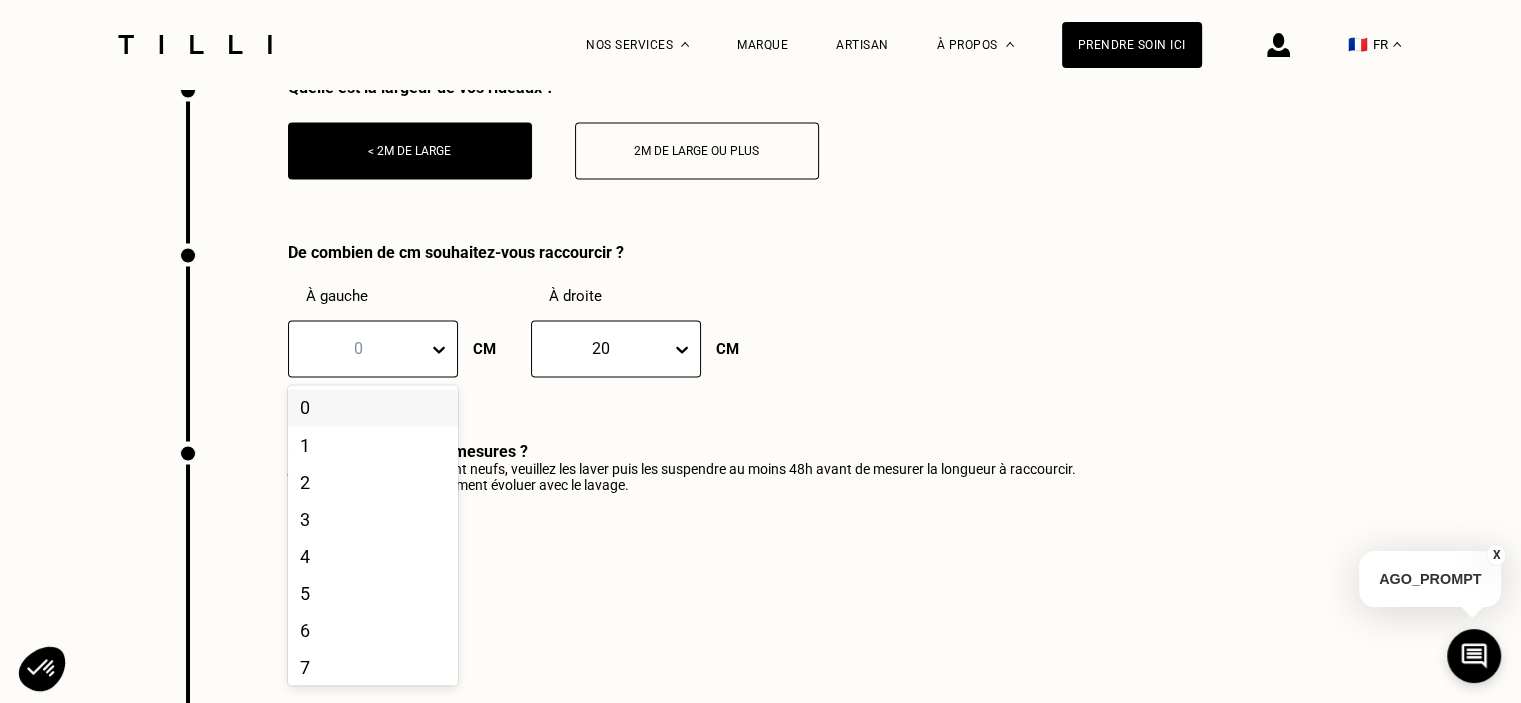 click at bounding box center (443, 349) 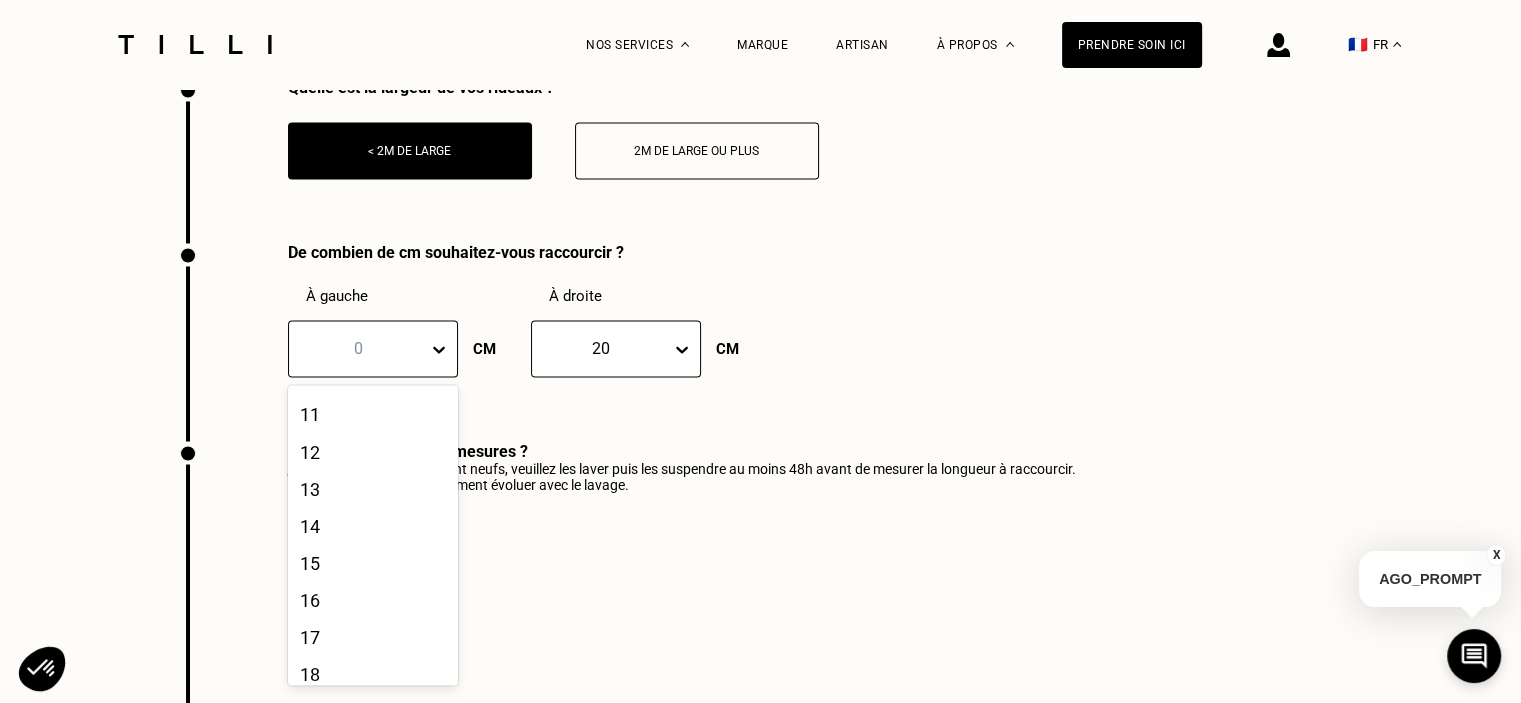 scroll, scrollTop: 497, scrollLeft: 0, axis: vertical 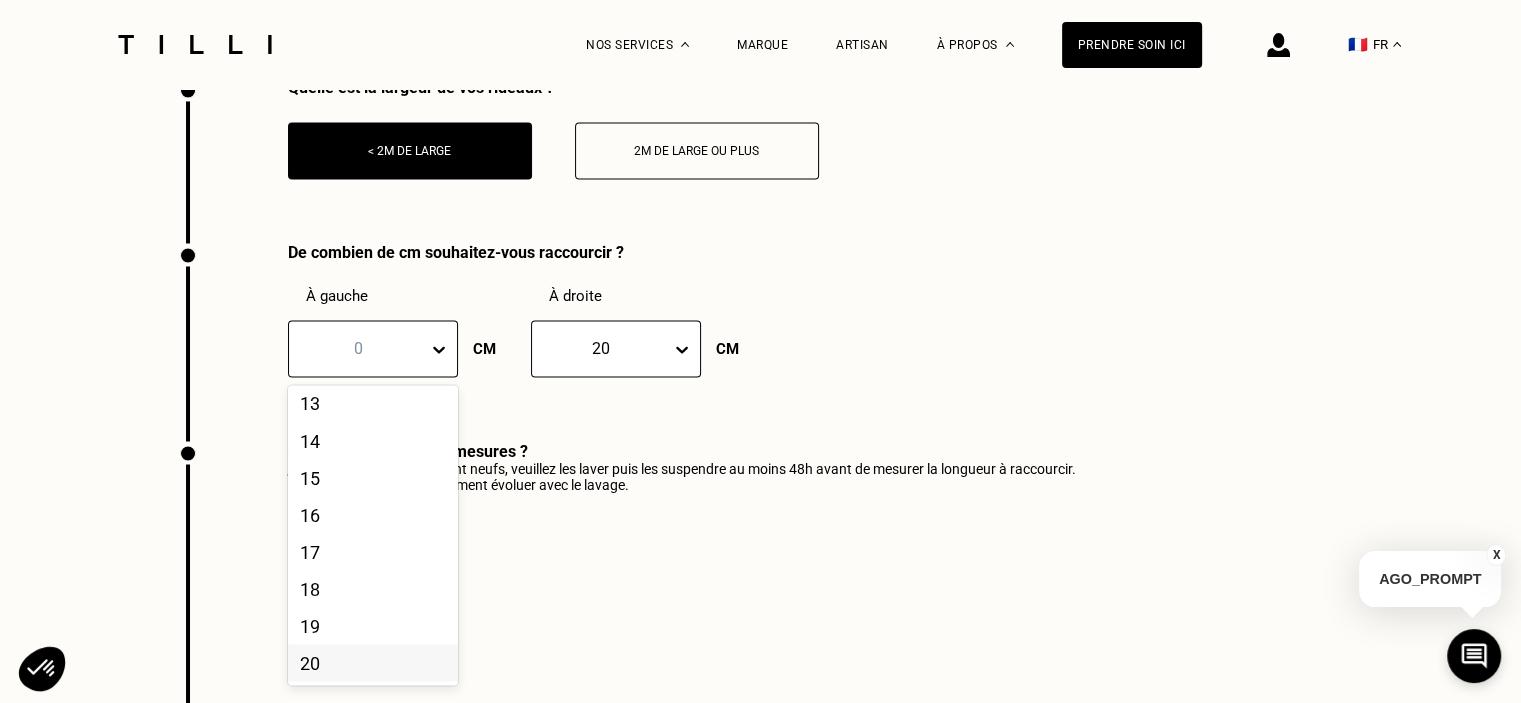 click on "20" at bounding box center [373, 662] 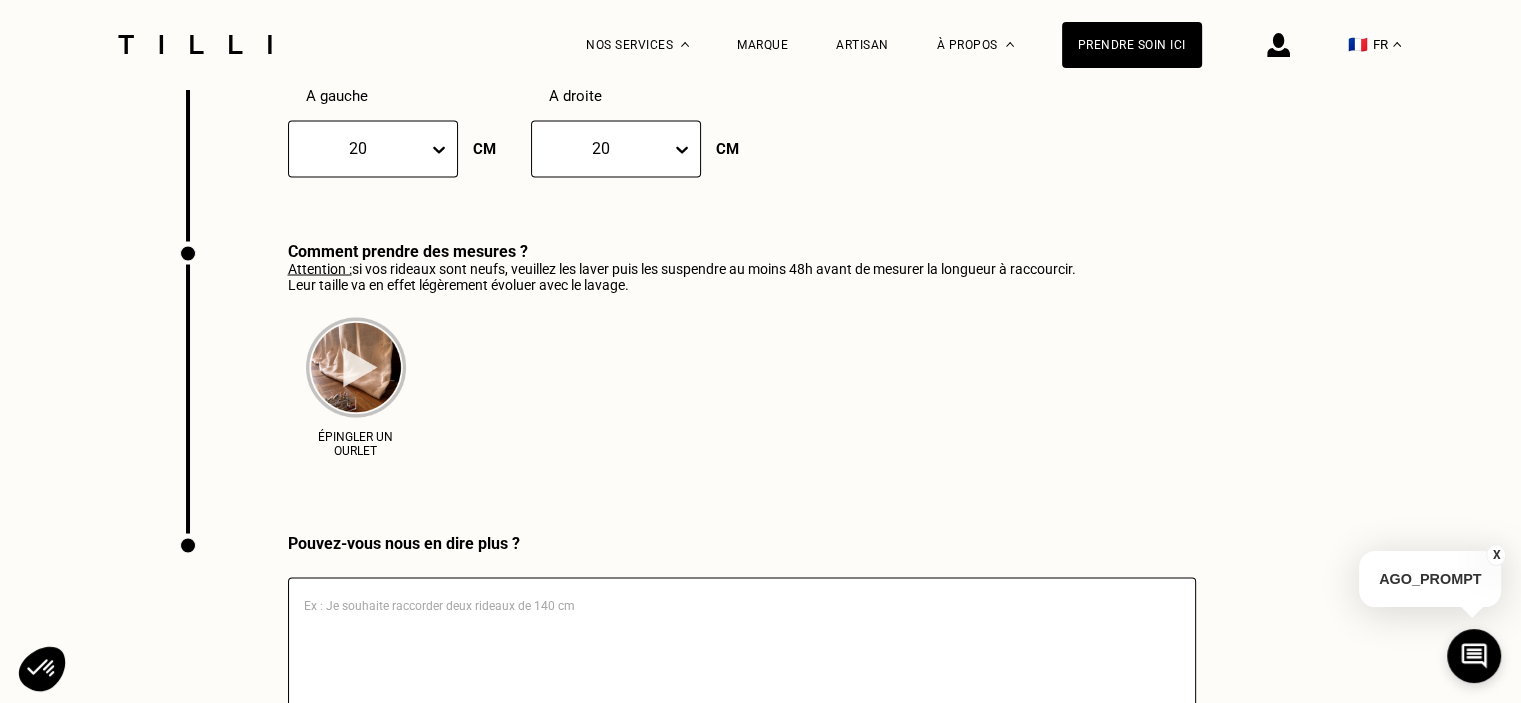 scroll, scrollTop: 3768, scrollLeft: 0, axis: vertical 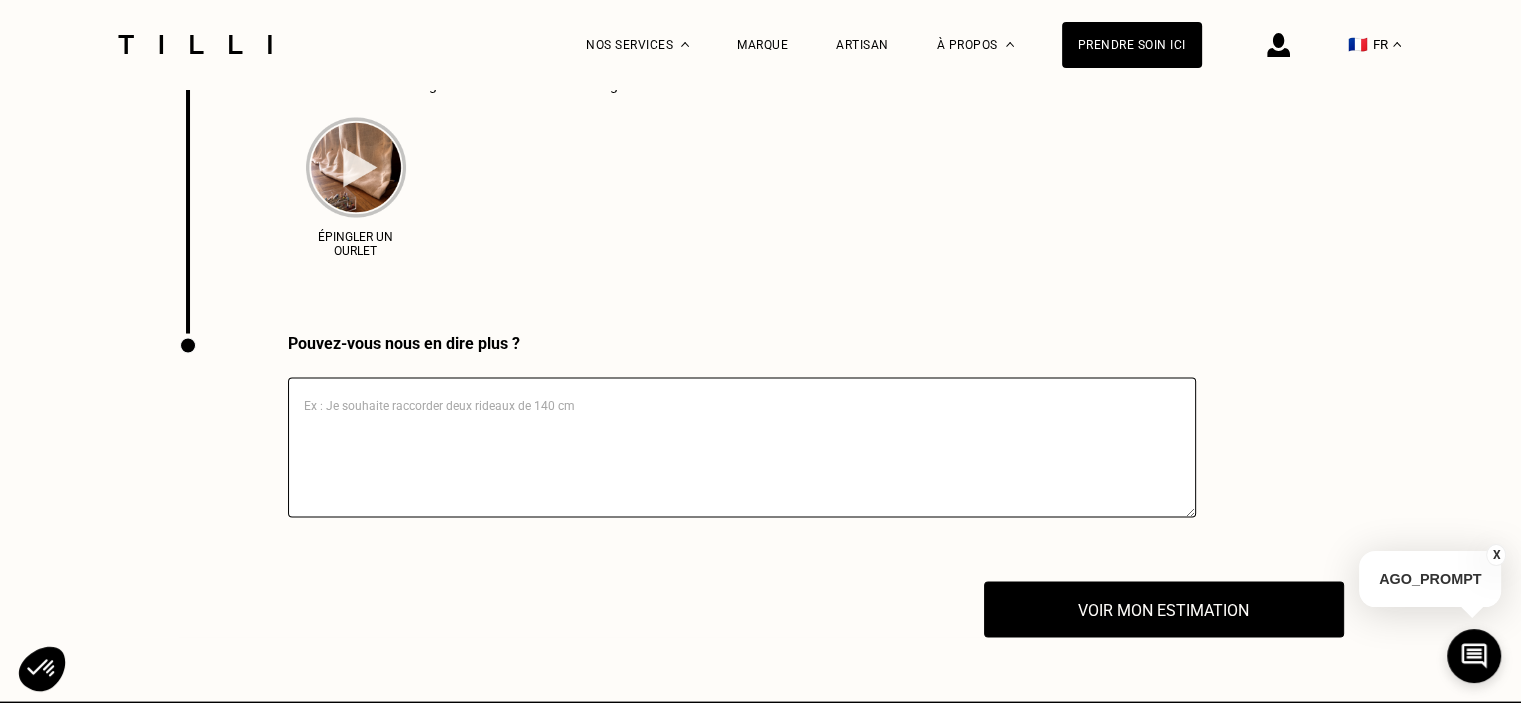click at bounding box center (742, 447) 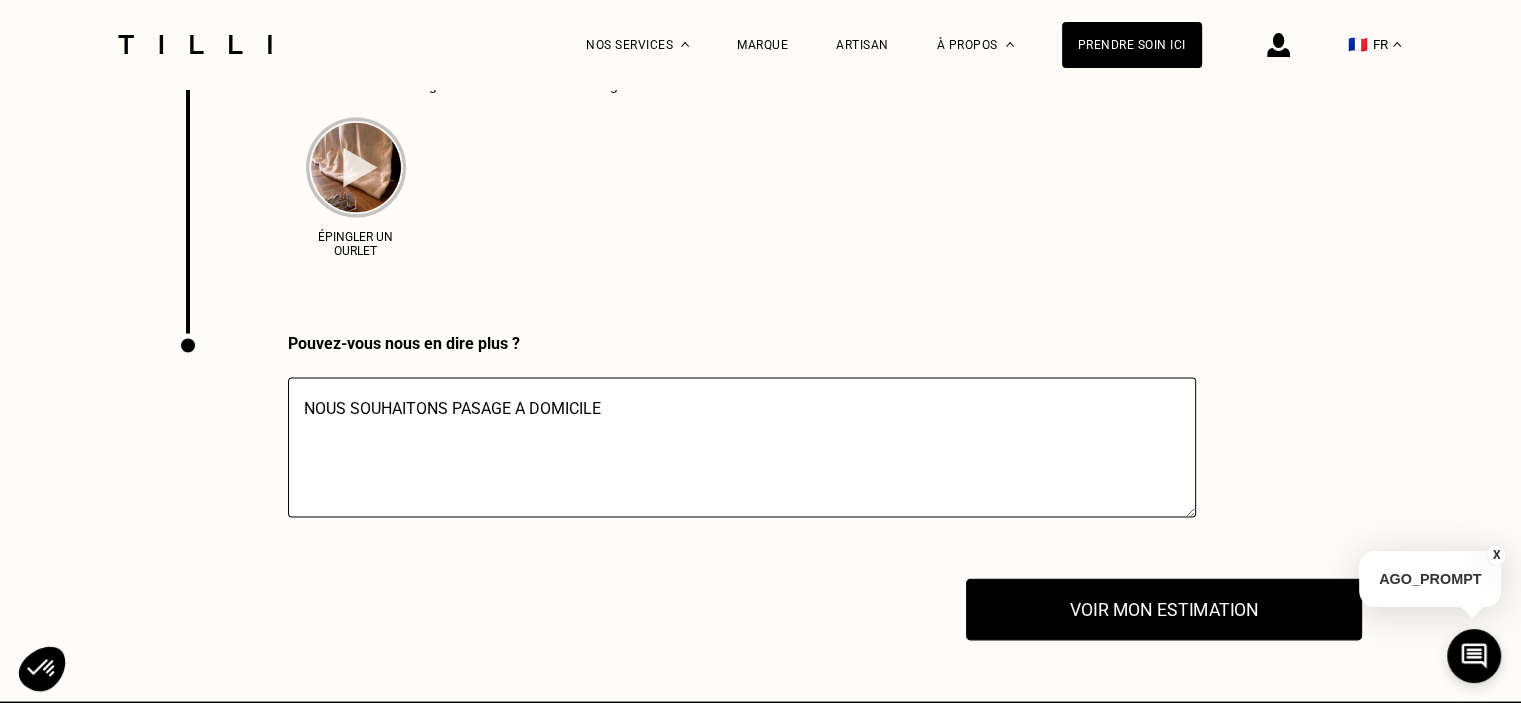 type on "NOUS SOUHAITONS PASAGE A DOMICILE" 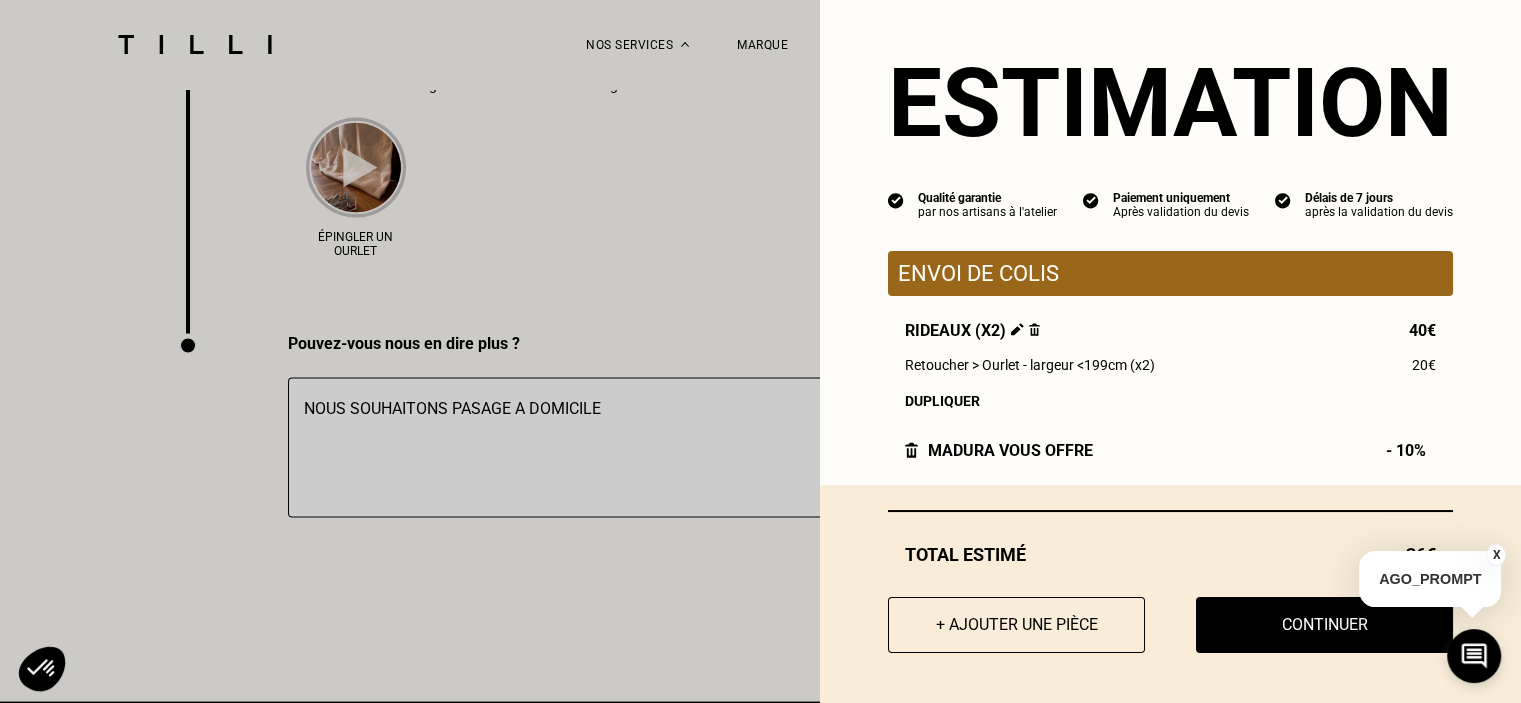 scroll, scrollTop: 24, scrollLeft: 0, axis: vertical 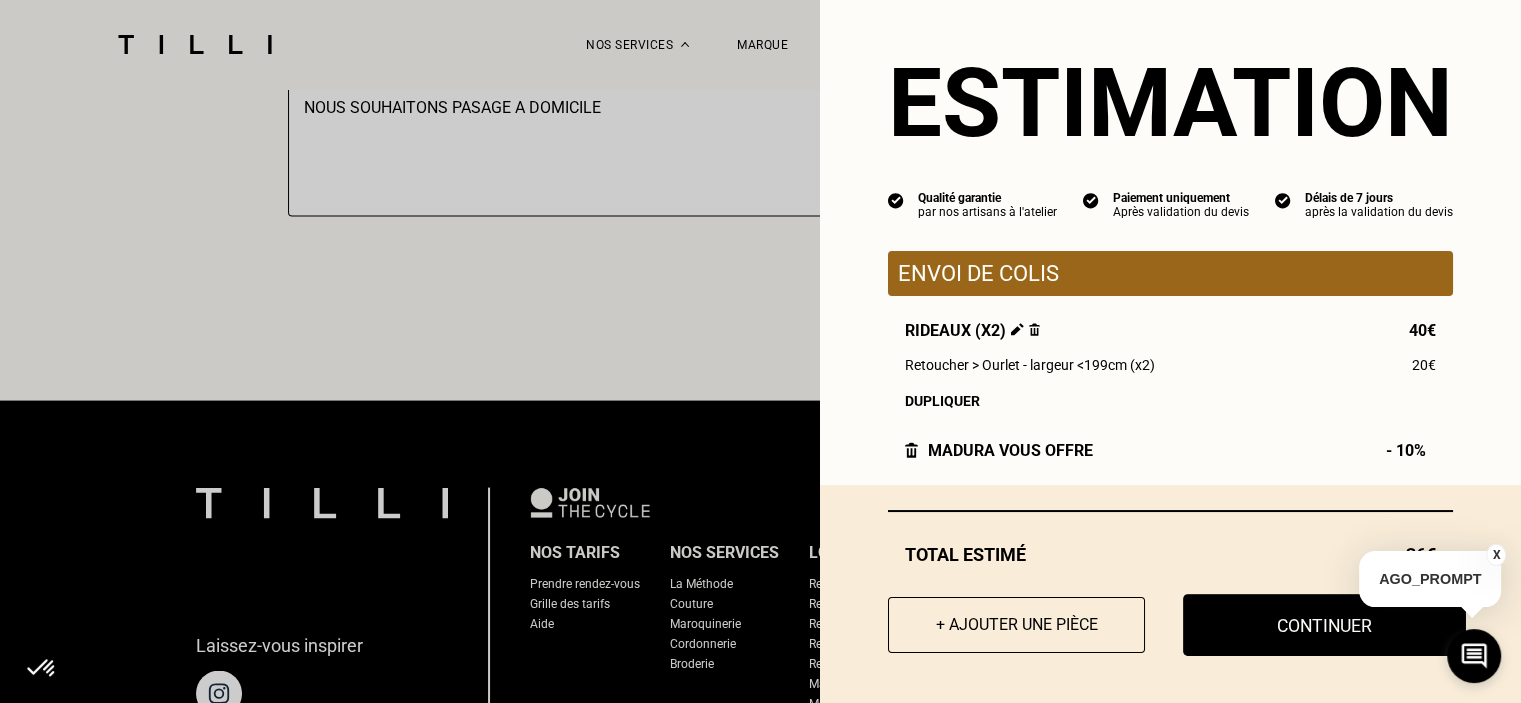 click on "Continuer" at bounding box center (1324, 625) 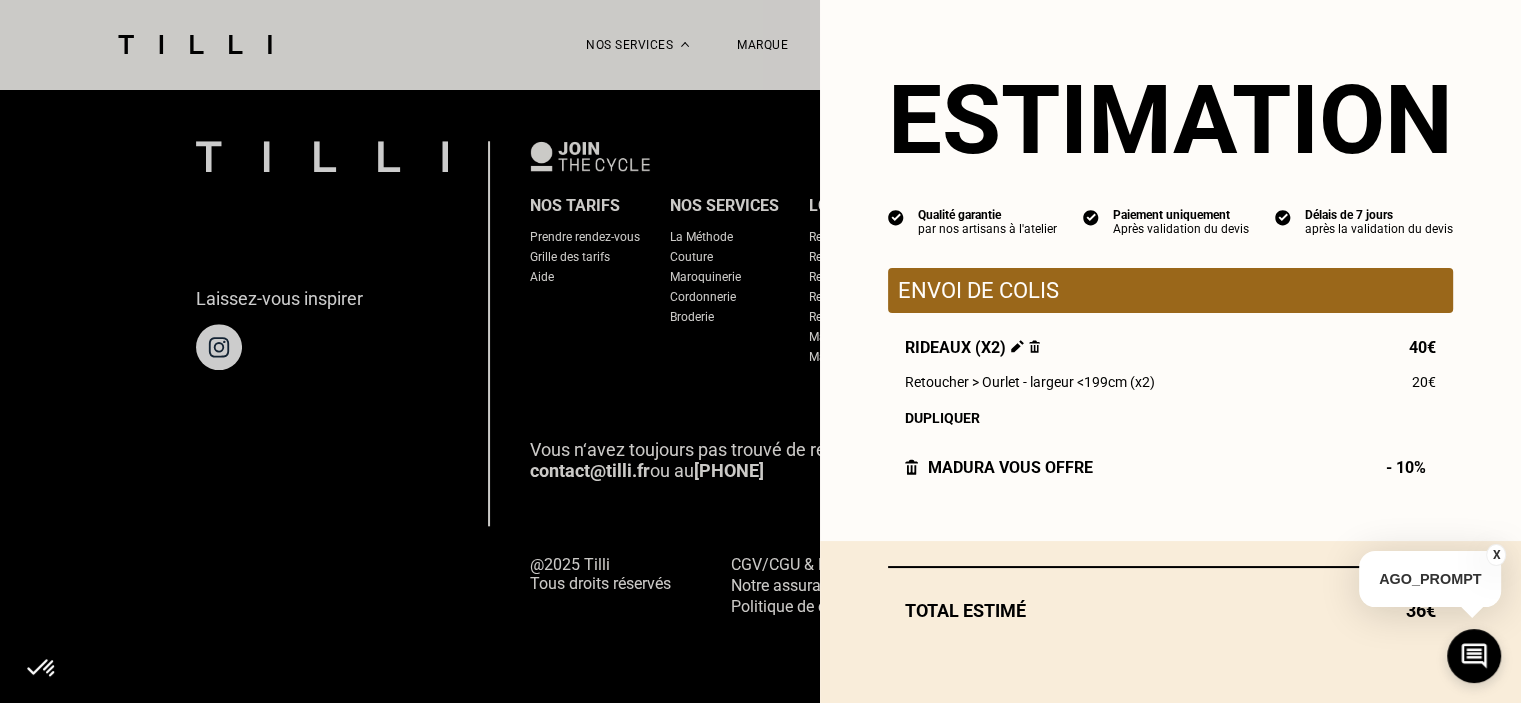 scroll, scrollTop: 1941, scrollLeft: 0, axis: vertical 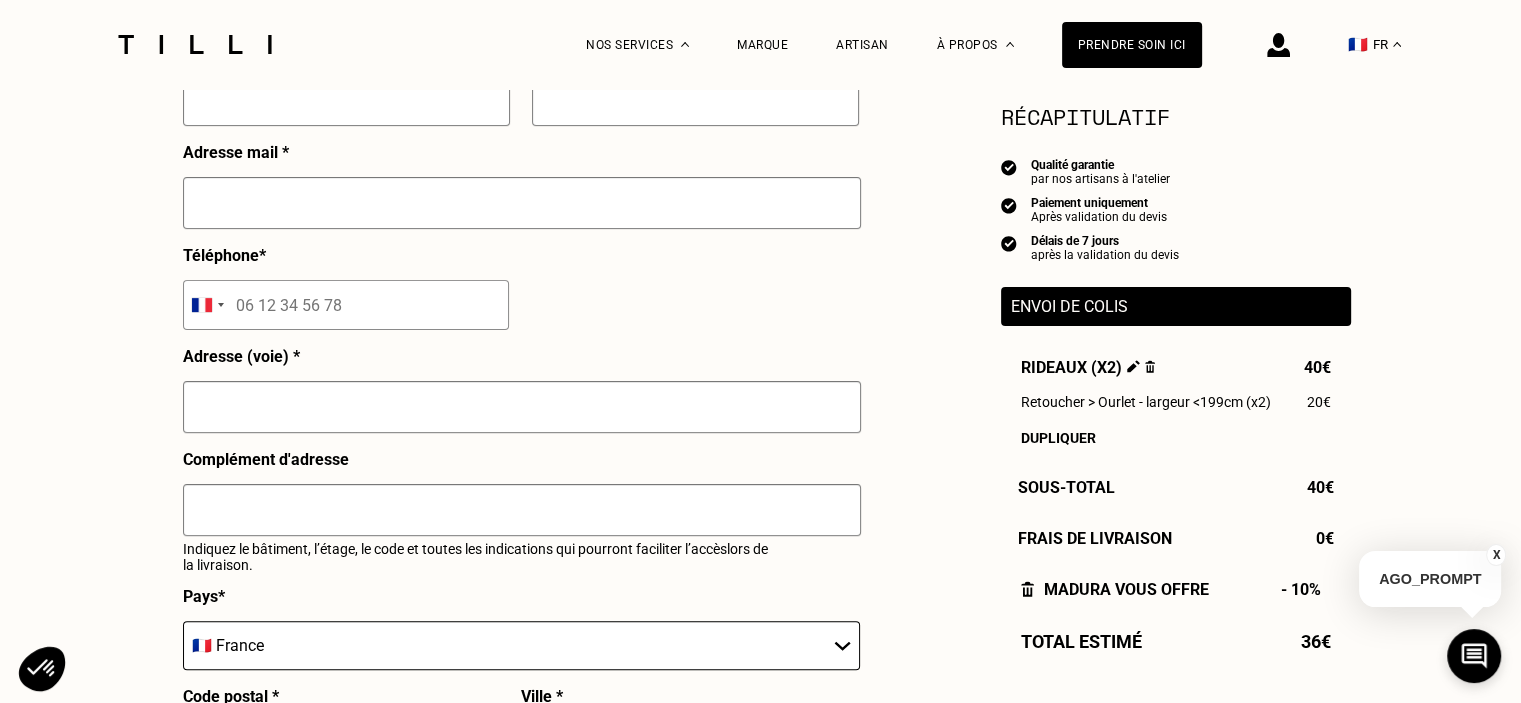 click on "X" at bounding box center [1496, 555] 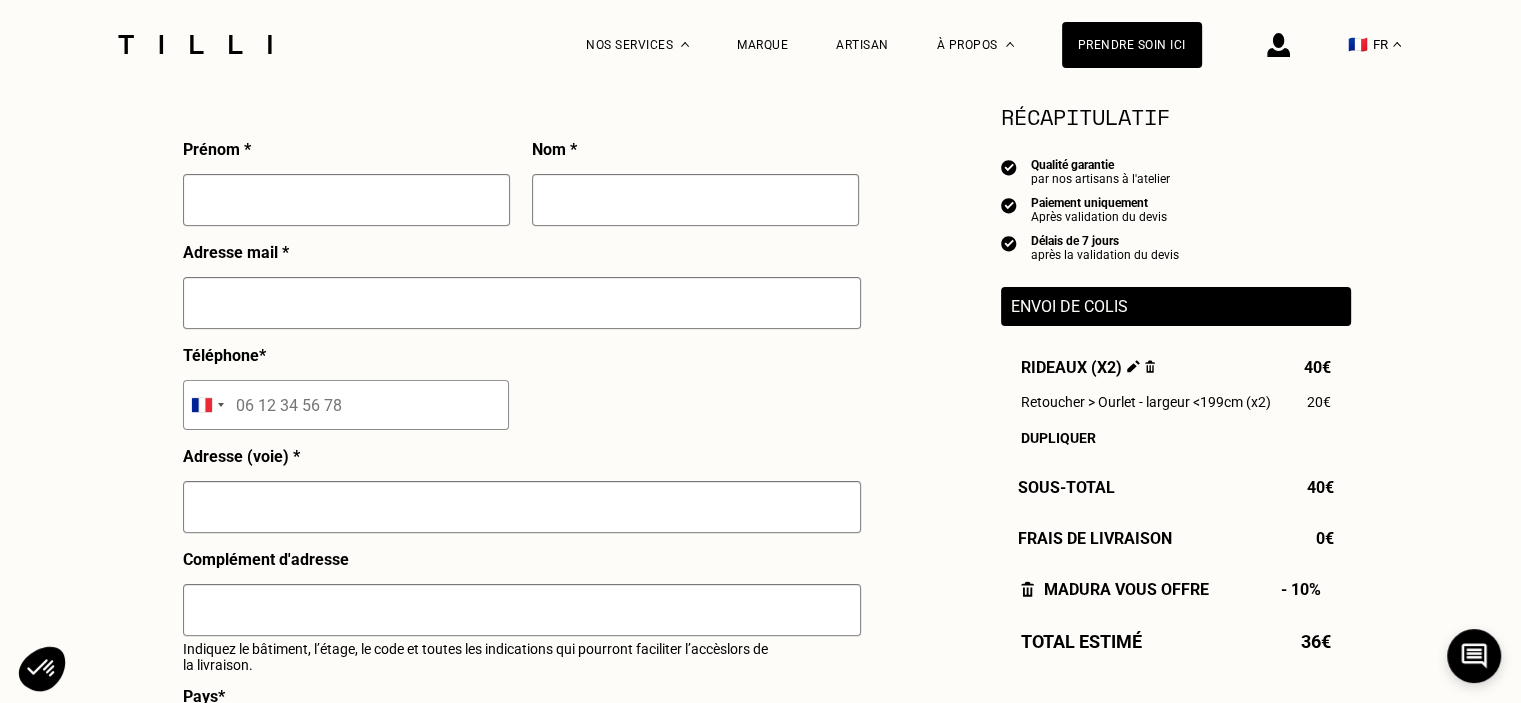 scroll, scrollTop: 200, scrollLeft: 0, axis: vertical 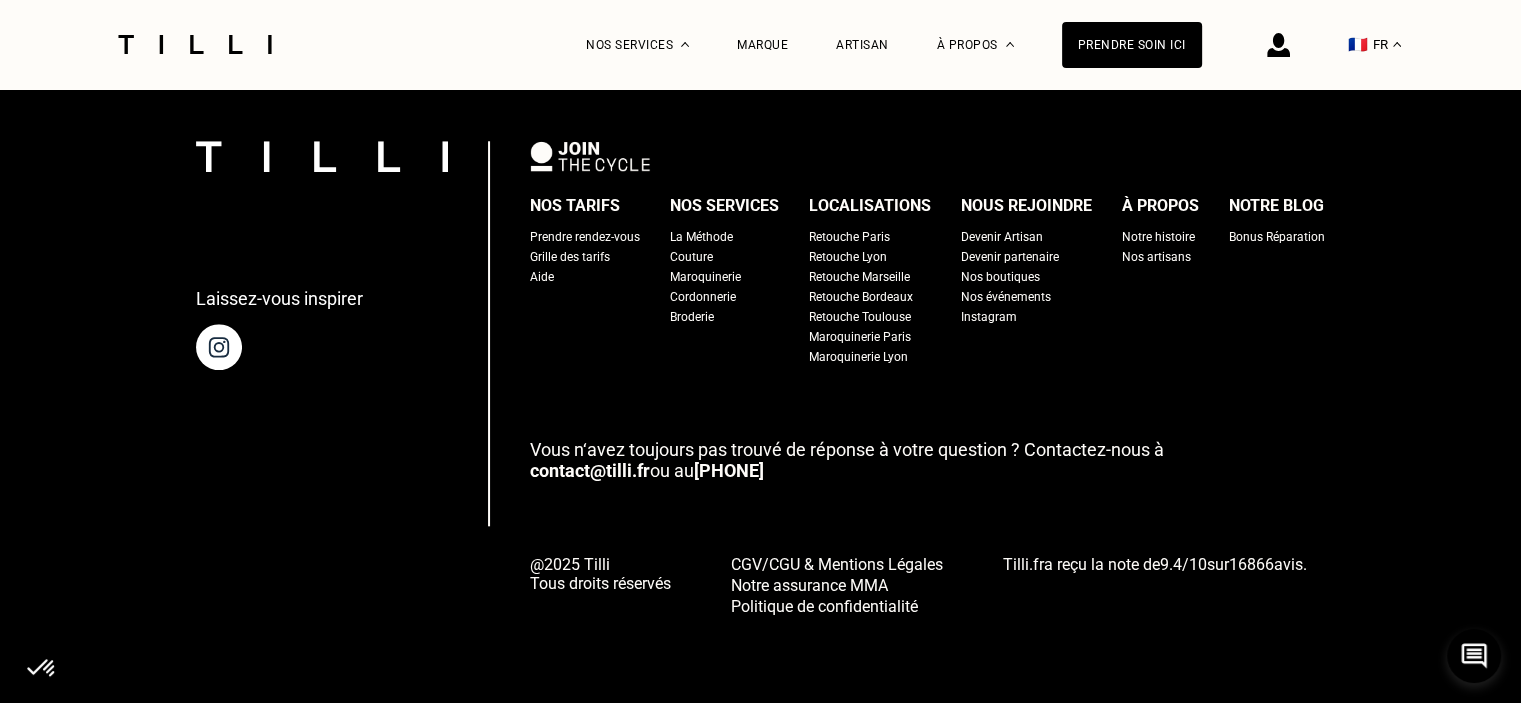 click on "Retouche Paris" at bounding box center [849, 237] 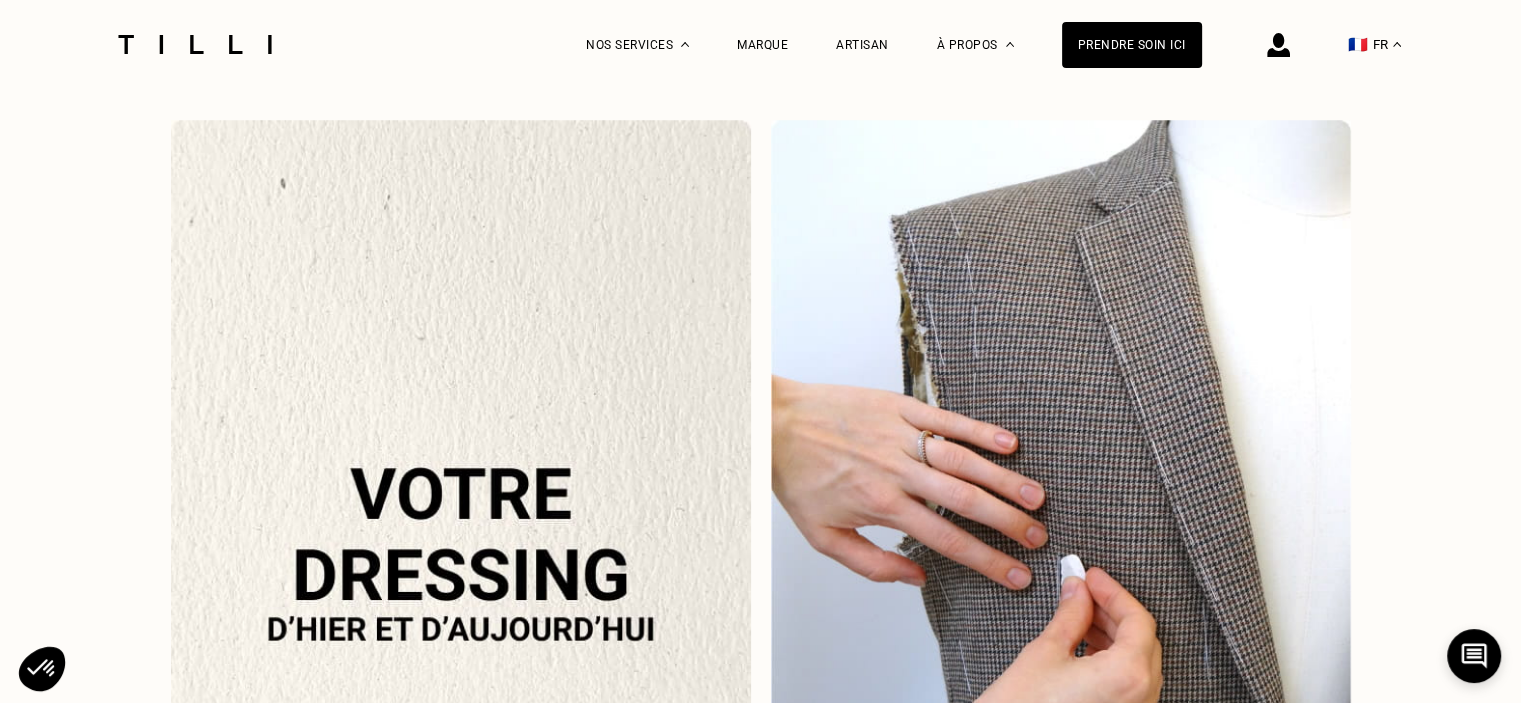 scroll, scrollTop: 0, scrollLeft: 0, axis: both 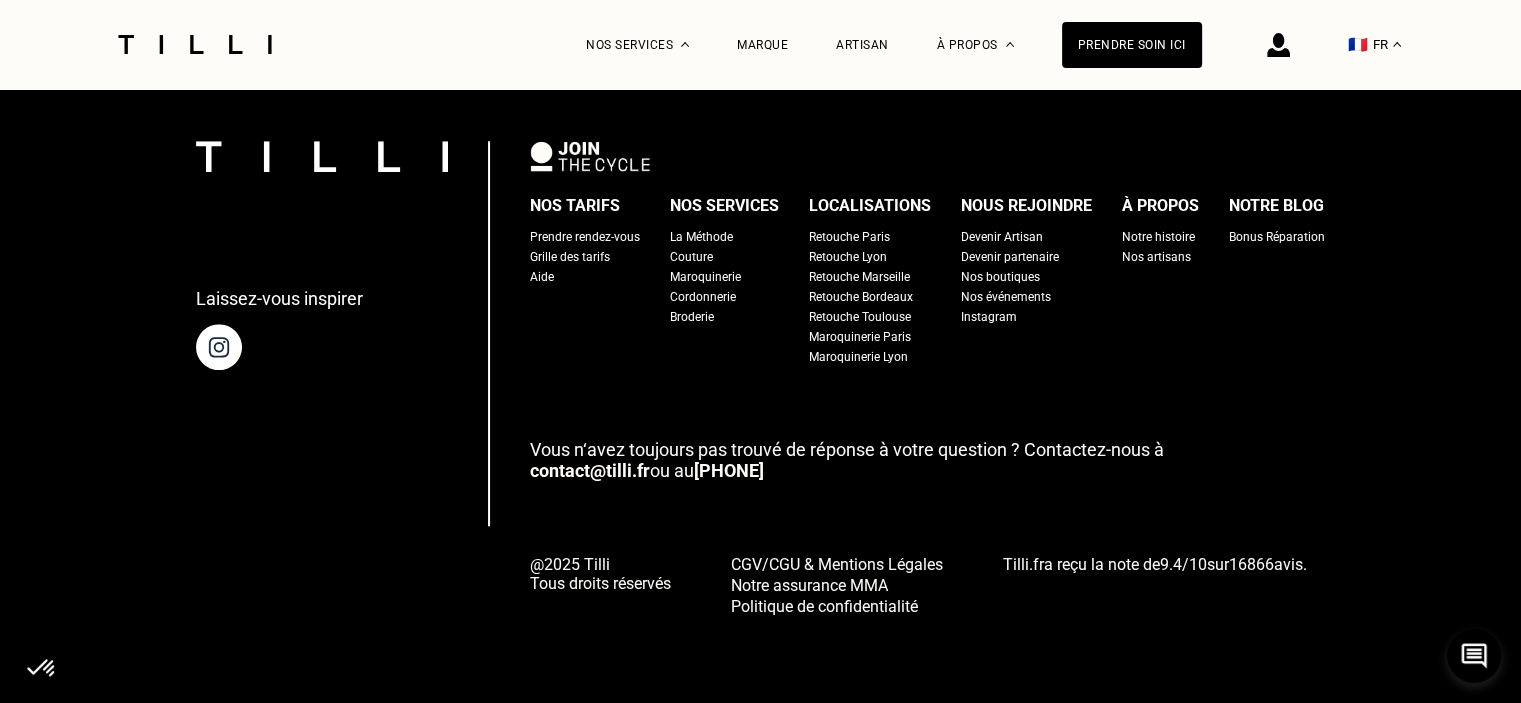click on "Prendre rendez-vous" at bounding box center (585, 237) 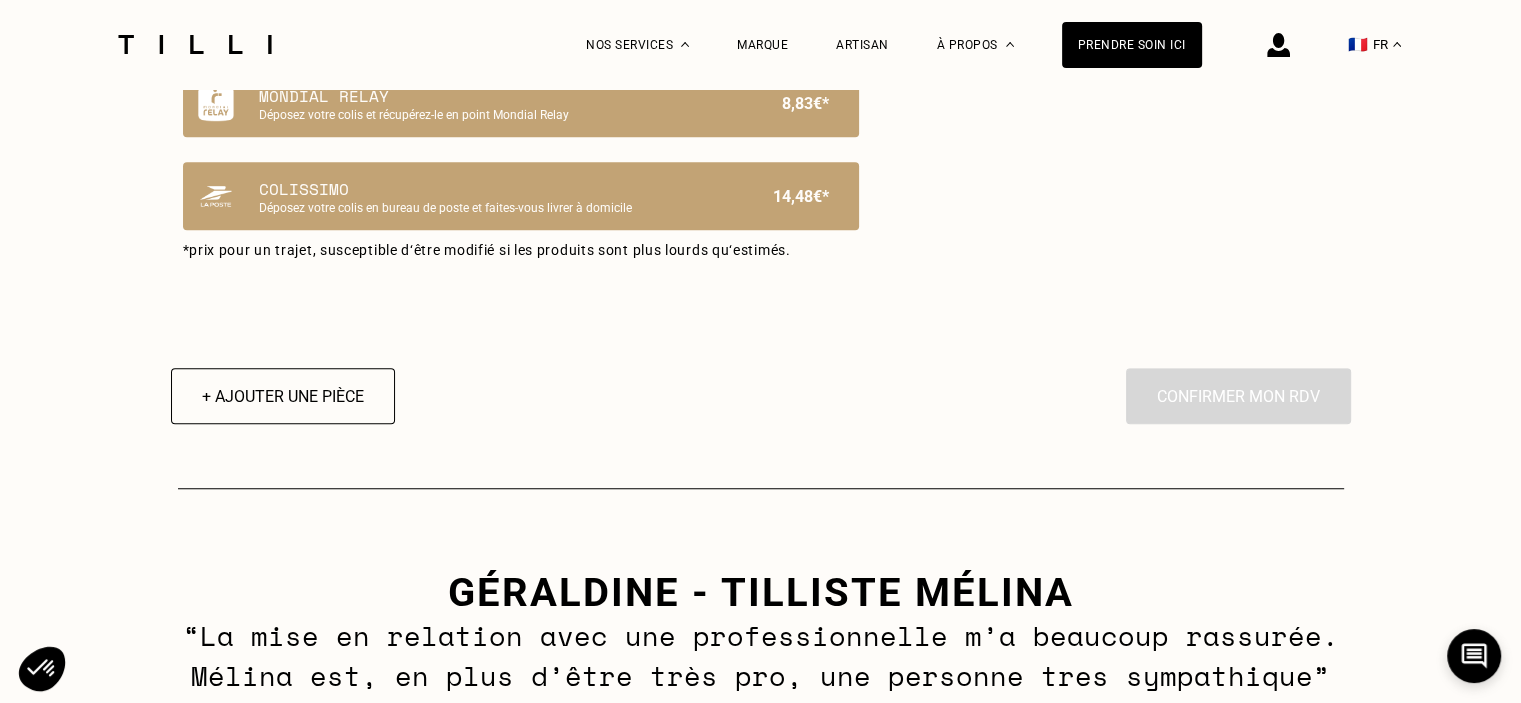 scroll, scrollTop: 1100, scrollLeft: 0, axis: vertical 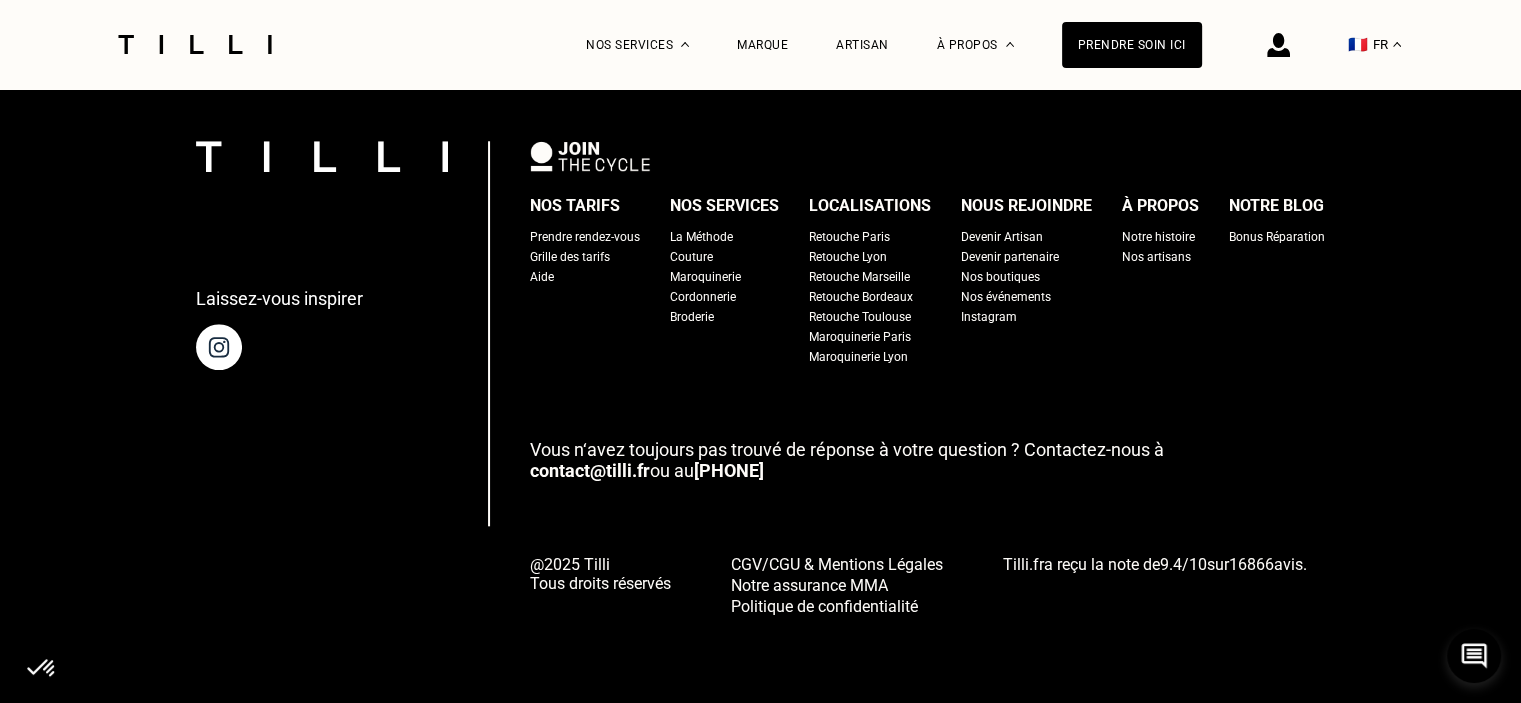 click on "Retouche Paris" at bounding box center [849, 237] 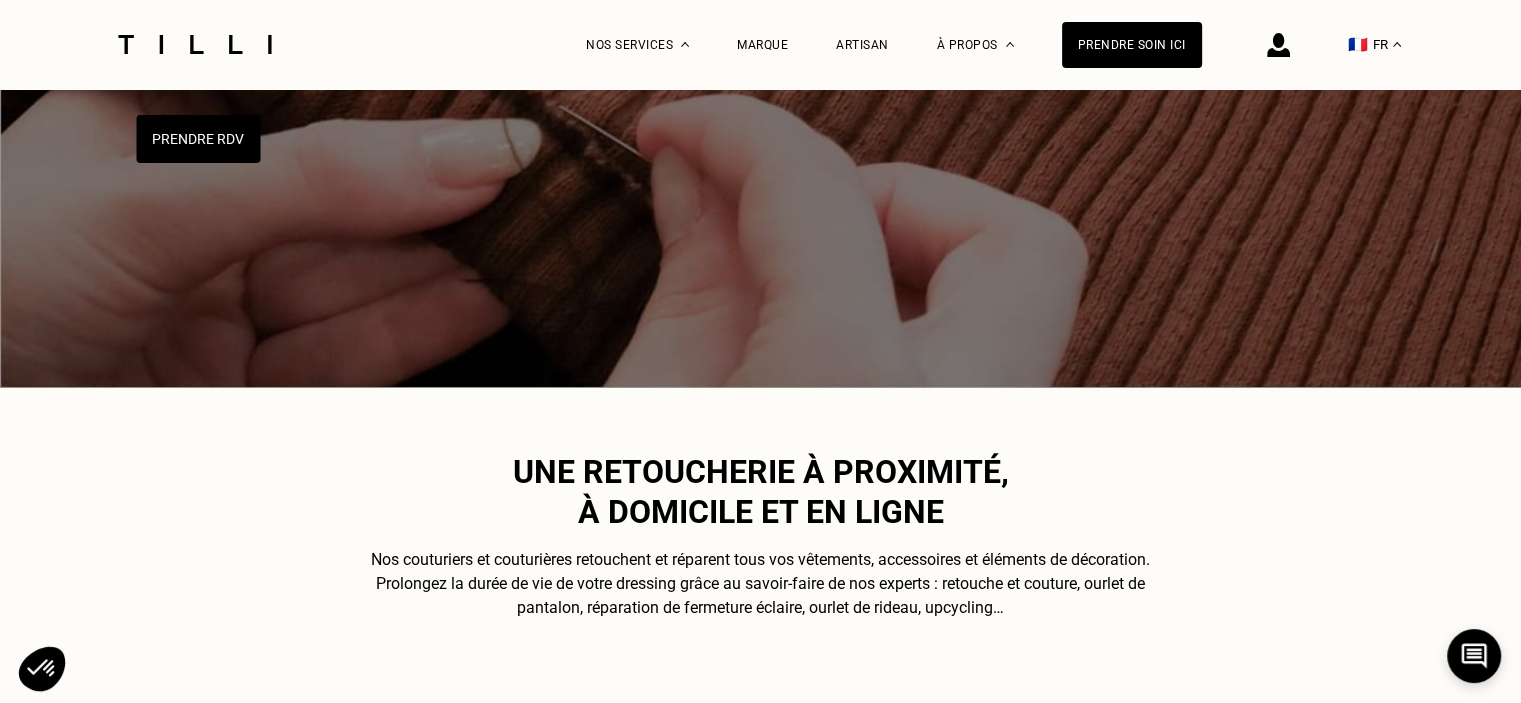 scroll, scrollTop: 200, scrollLeft: 0, axis: vertical 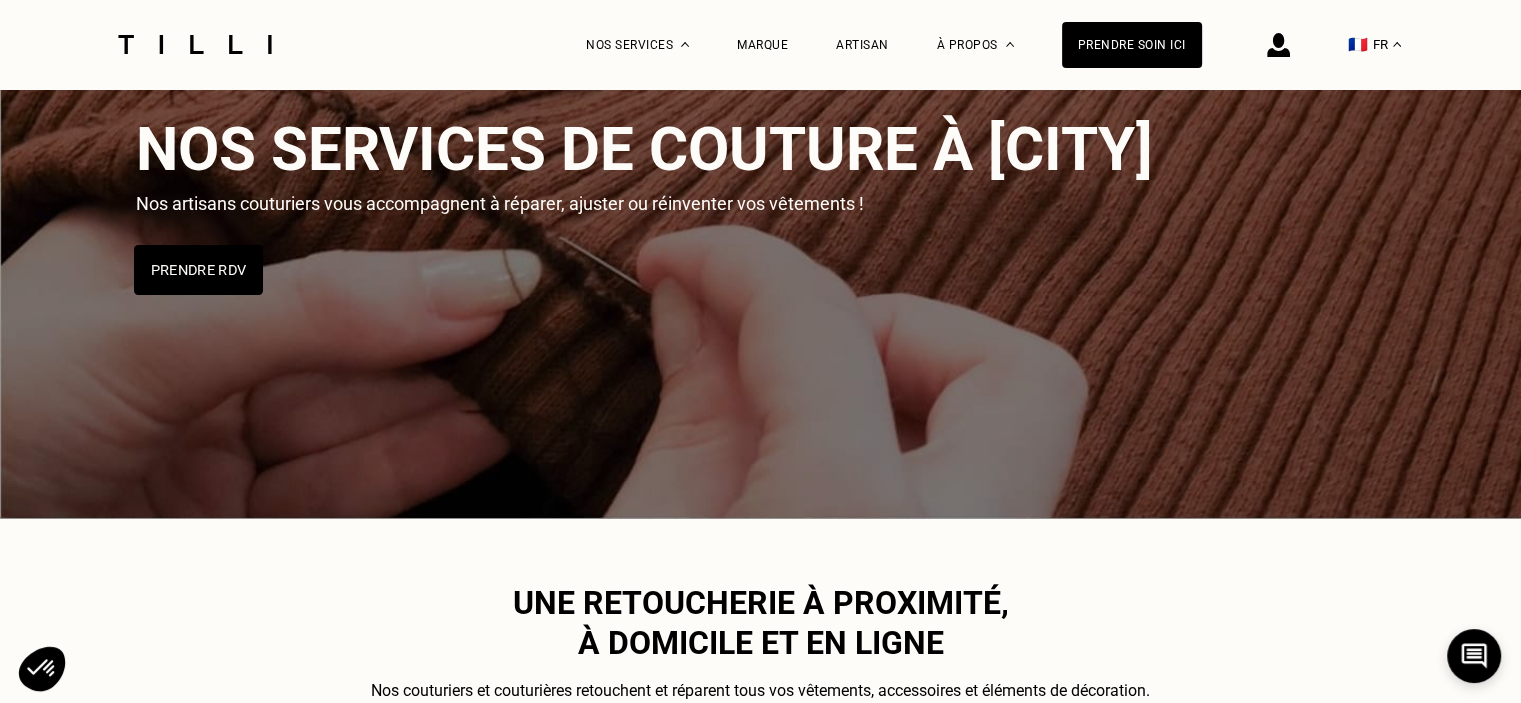 click on "Prendre RDV" at bounding box center (198, 270) 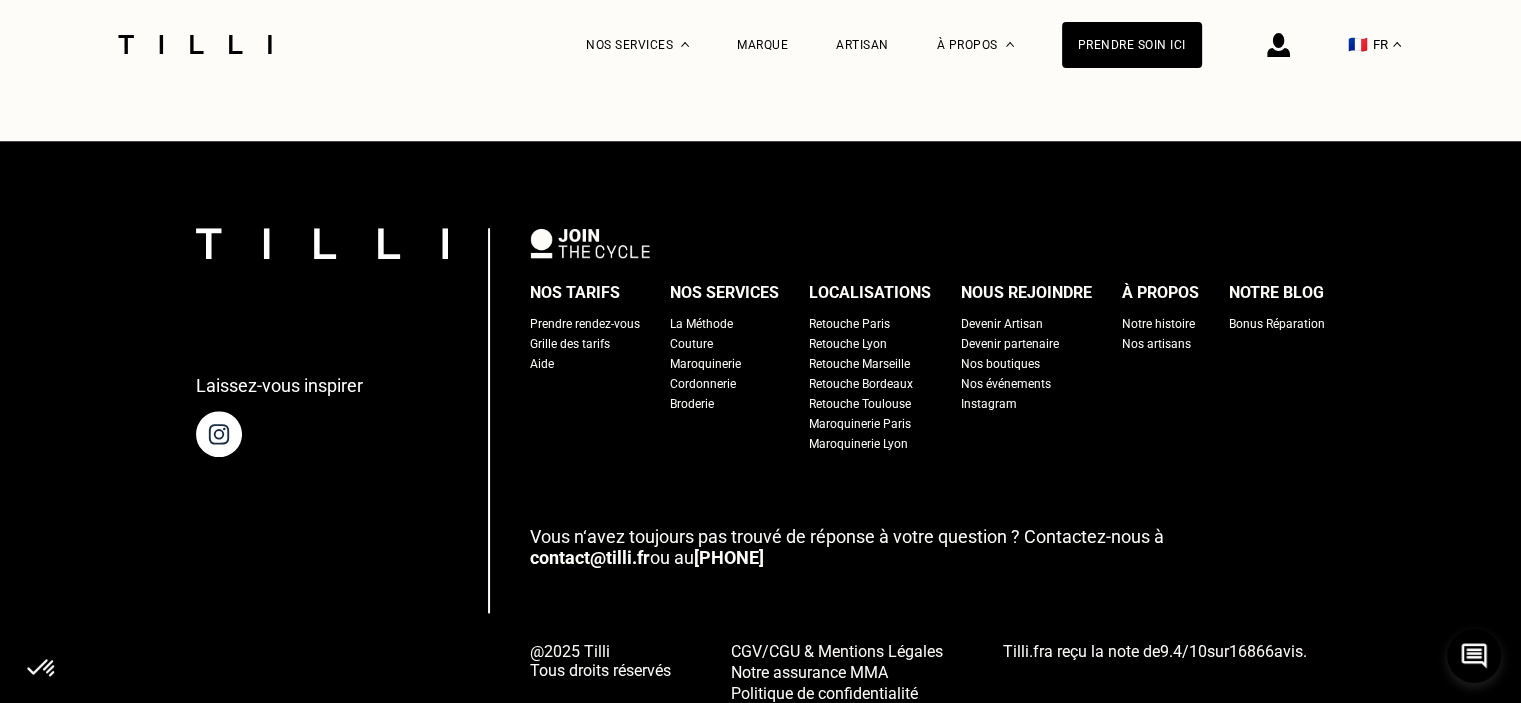 scroll, scrollTop: 2100, scrollLeft: 0, axis: vertical 